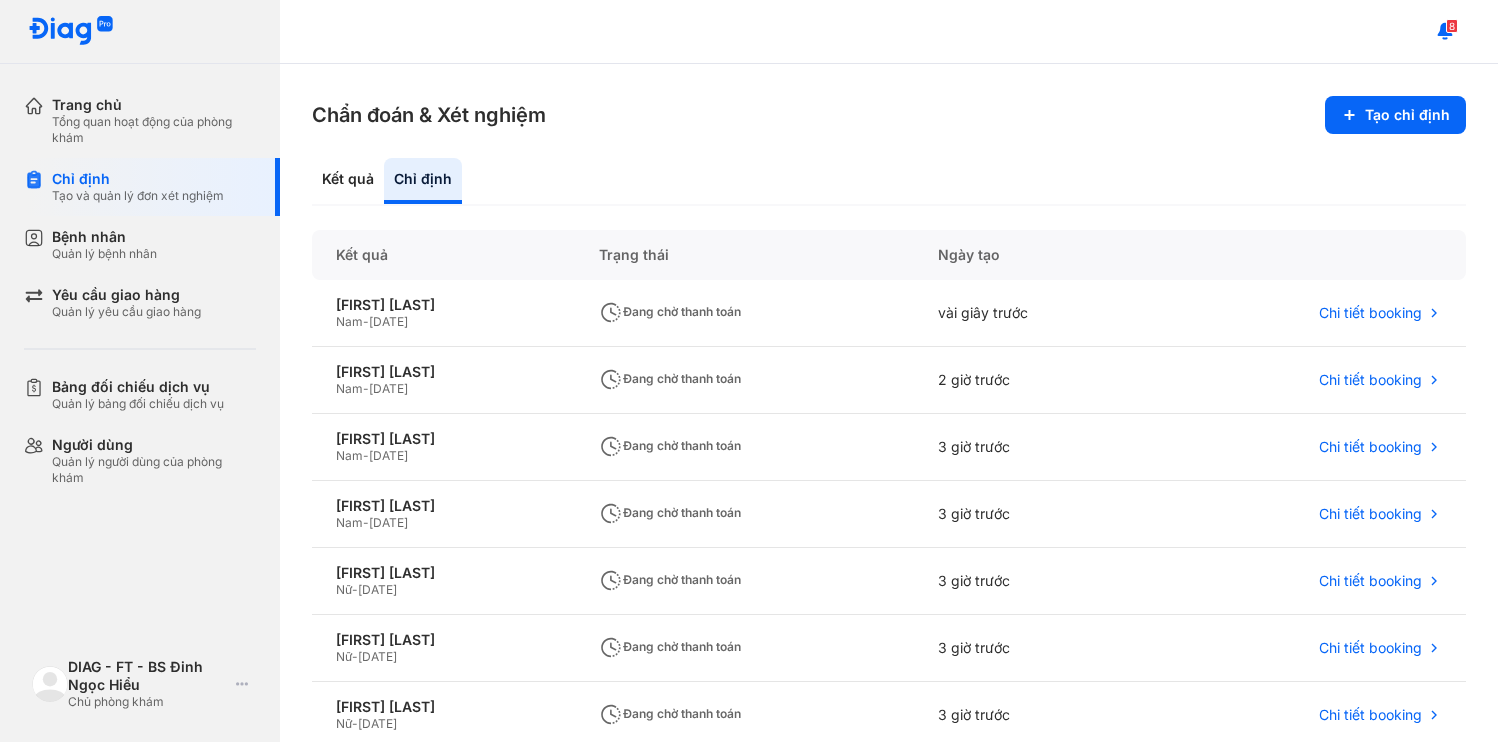 click on "Bệnh nhân" at bounding box center (104, 237) 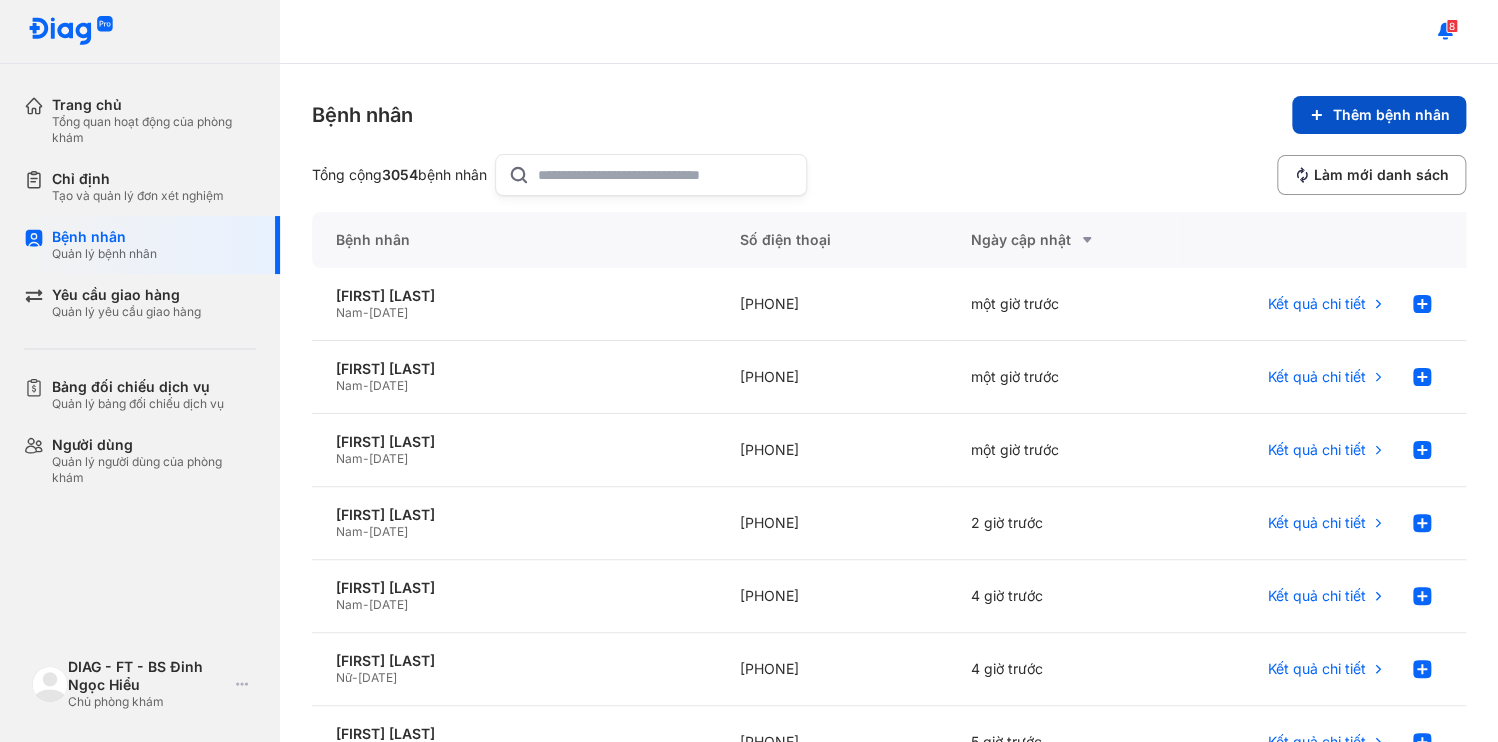 click on "Thêm bệnh nhân" at bounding box center (1379, 115) 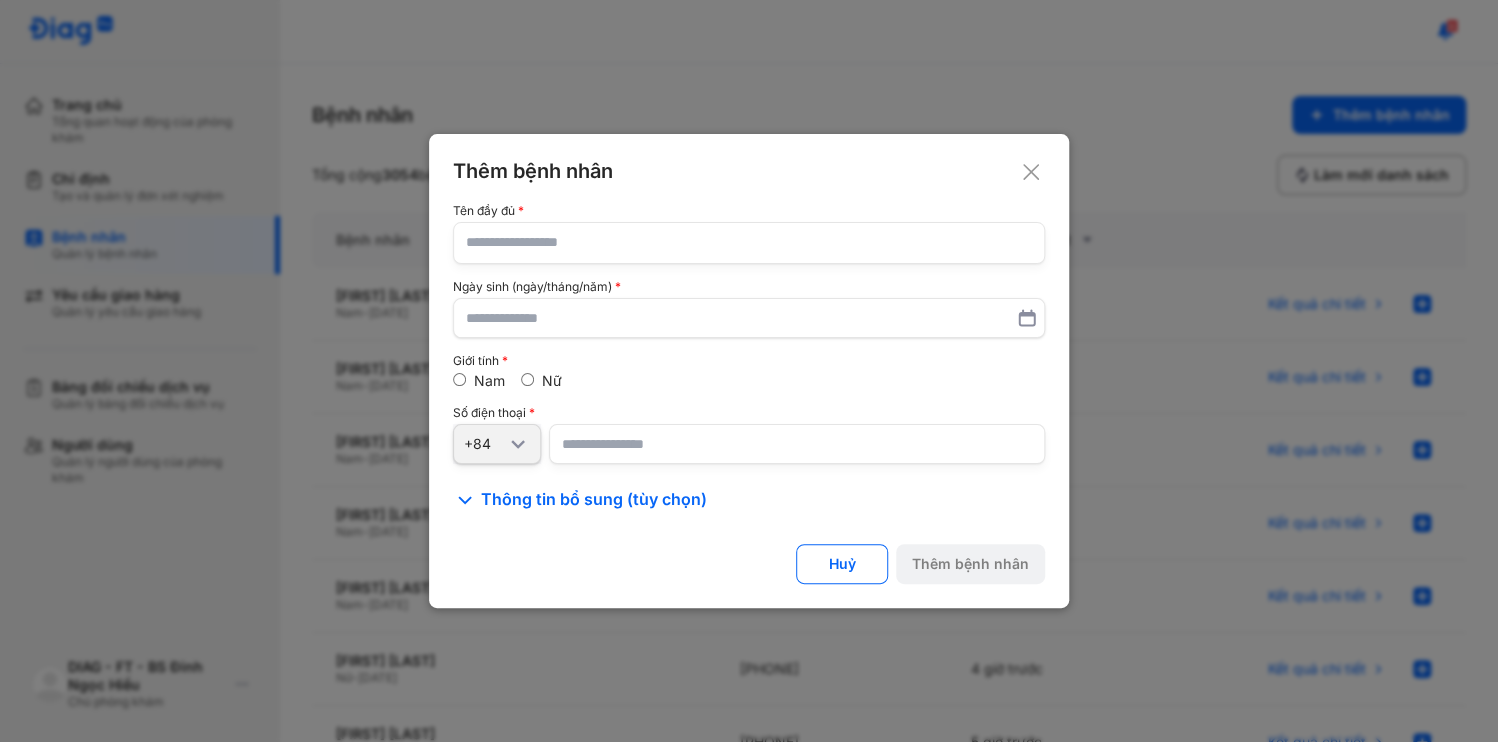 type 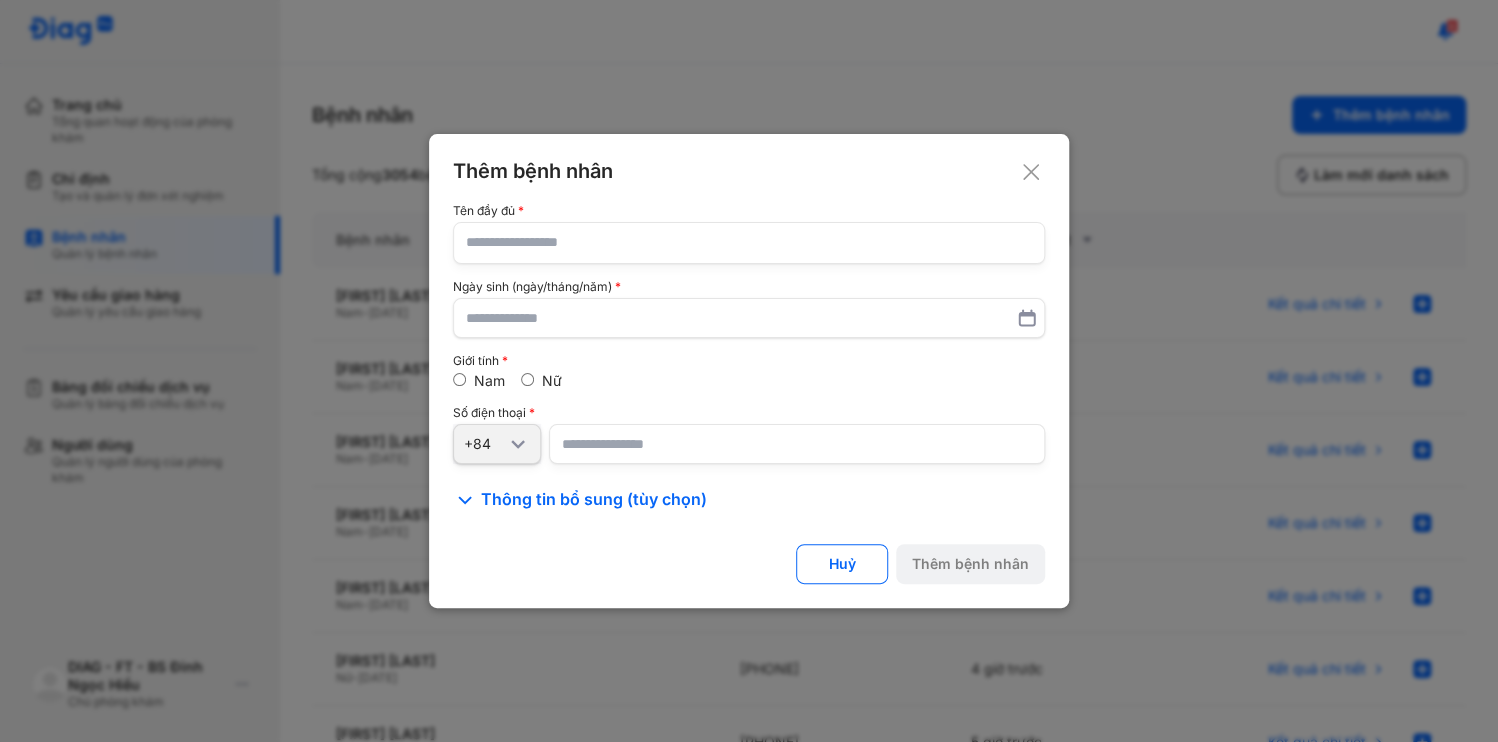 click 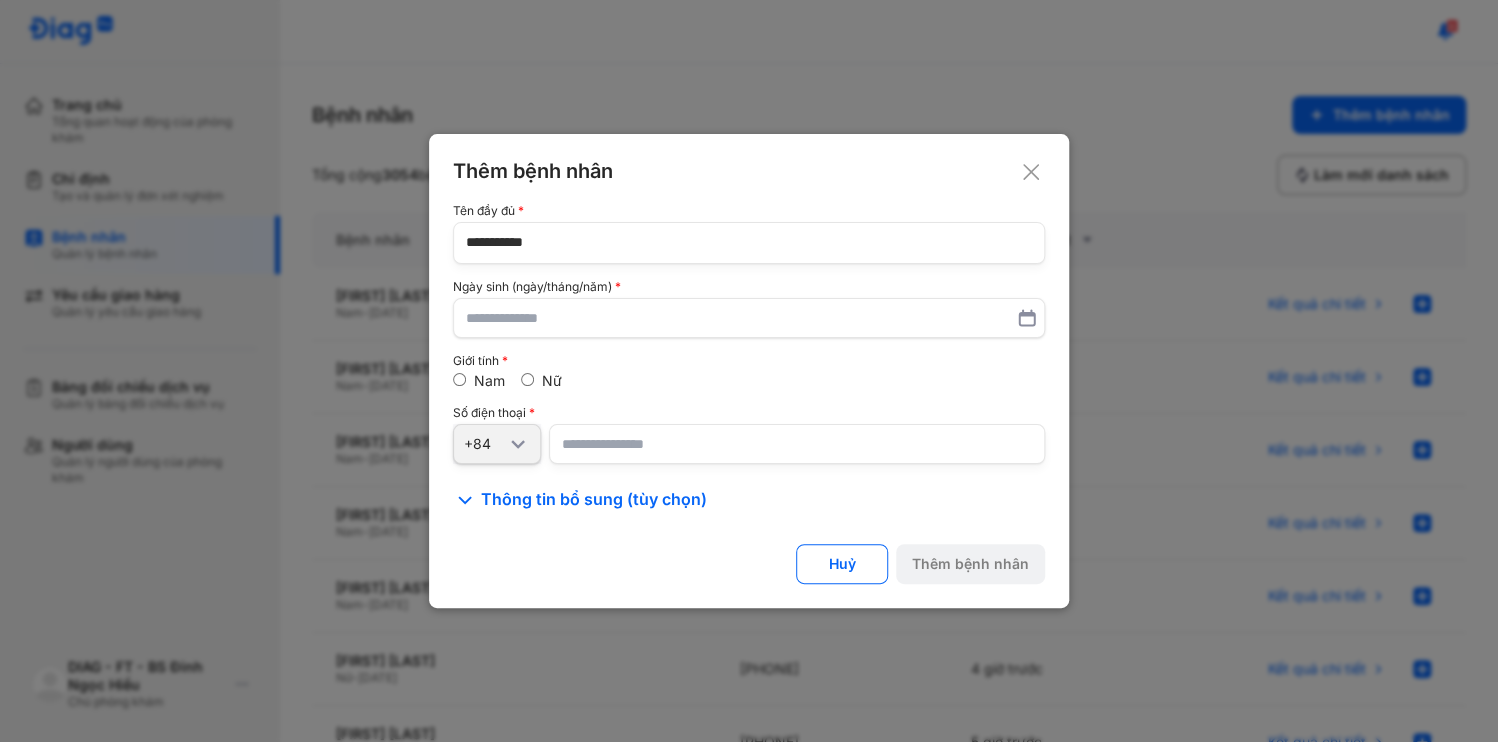 type on "**********" 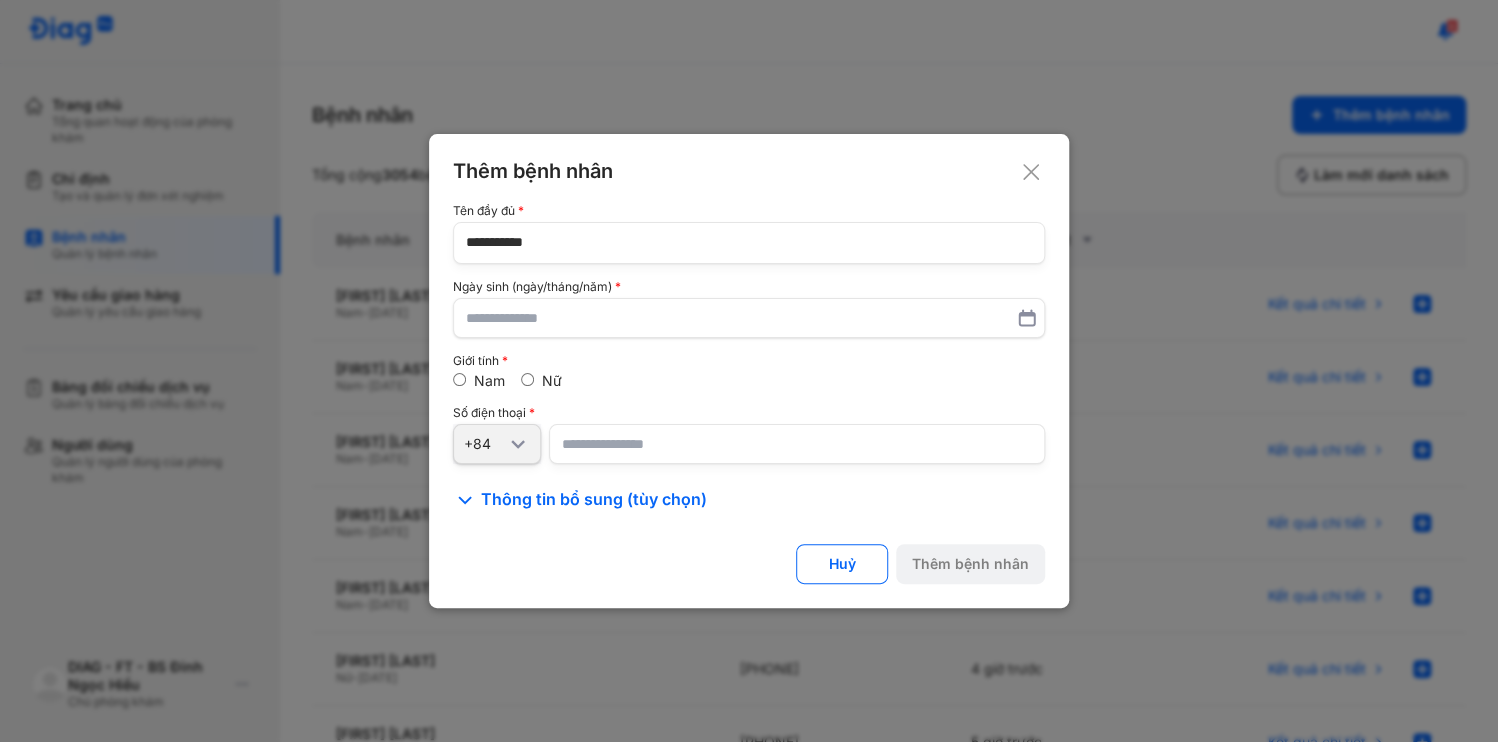 click at bounding box center (797, 444) 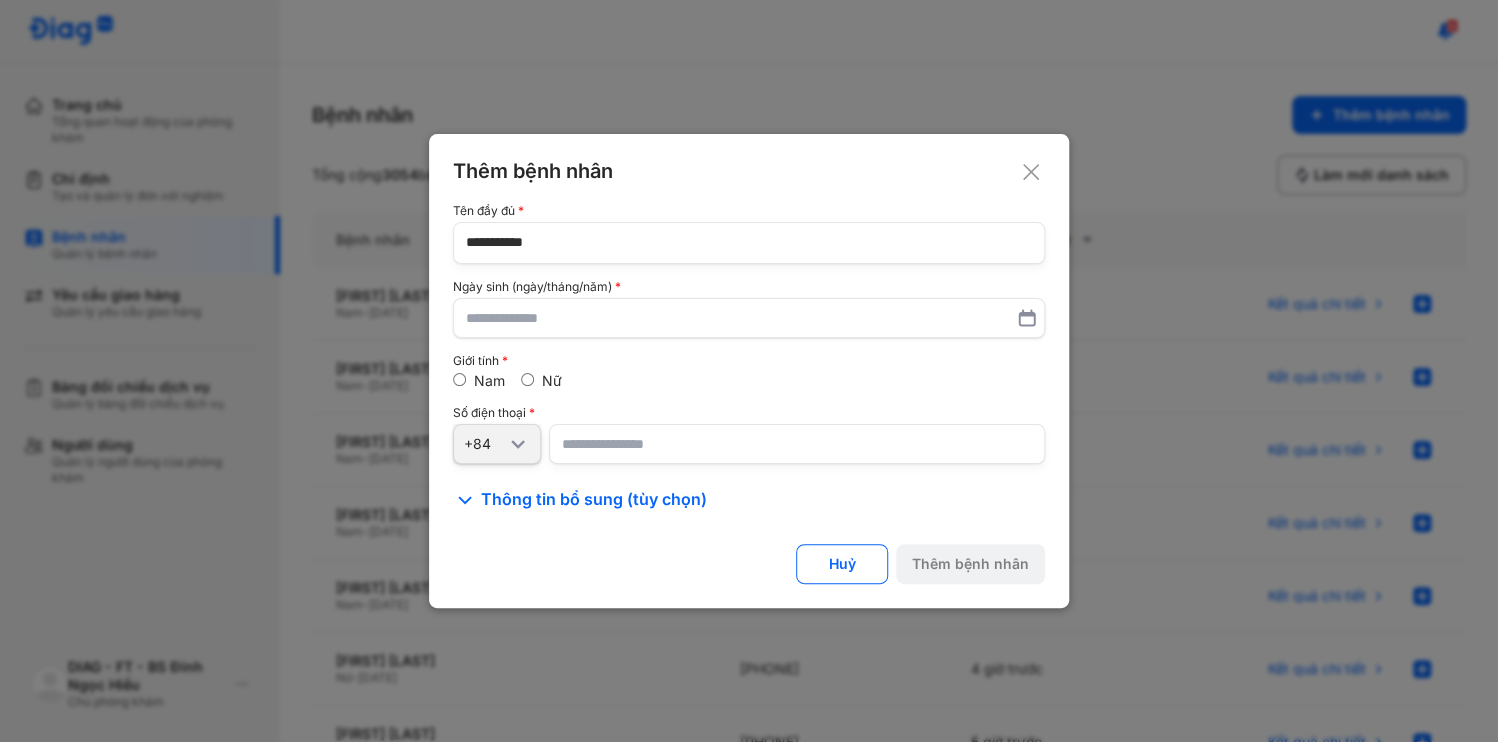 type on "**********" 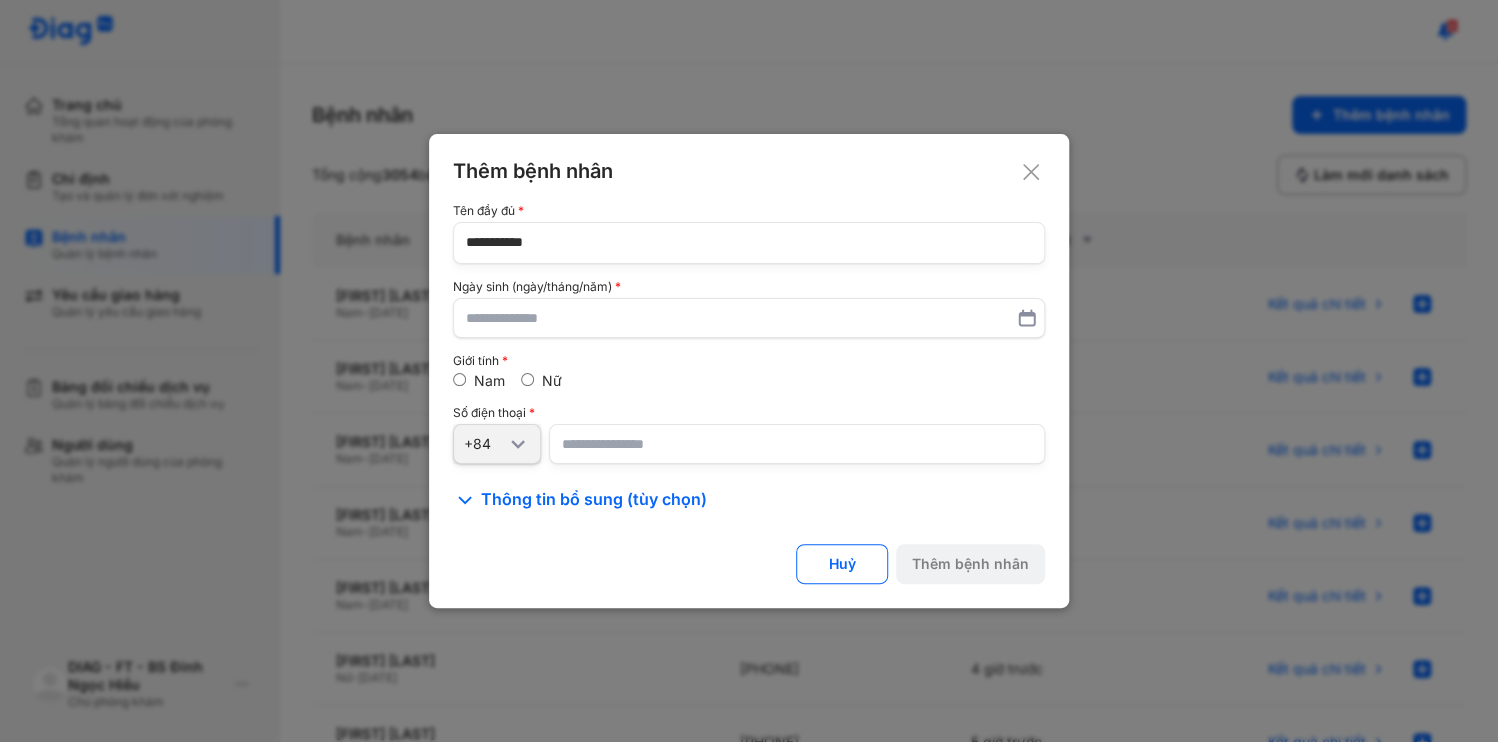 click on "**********" 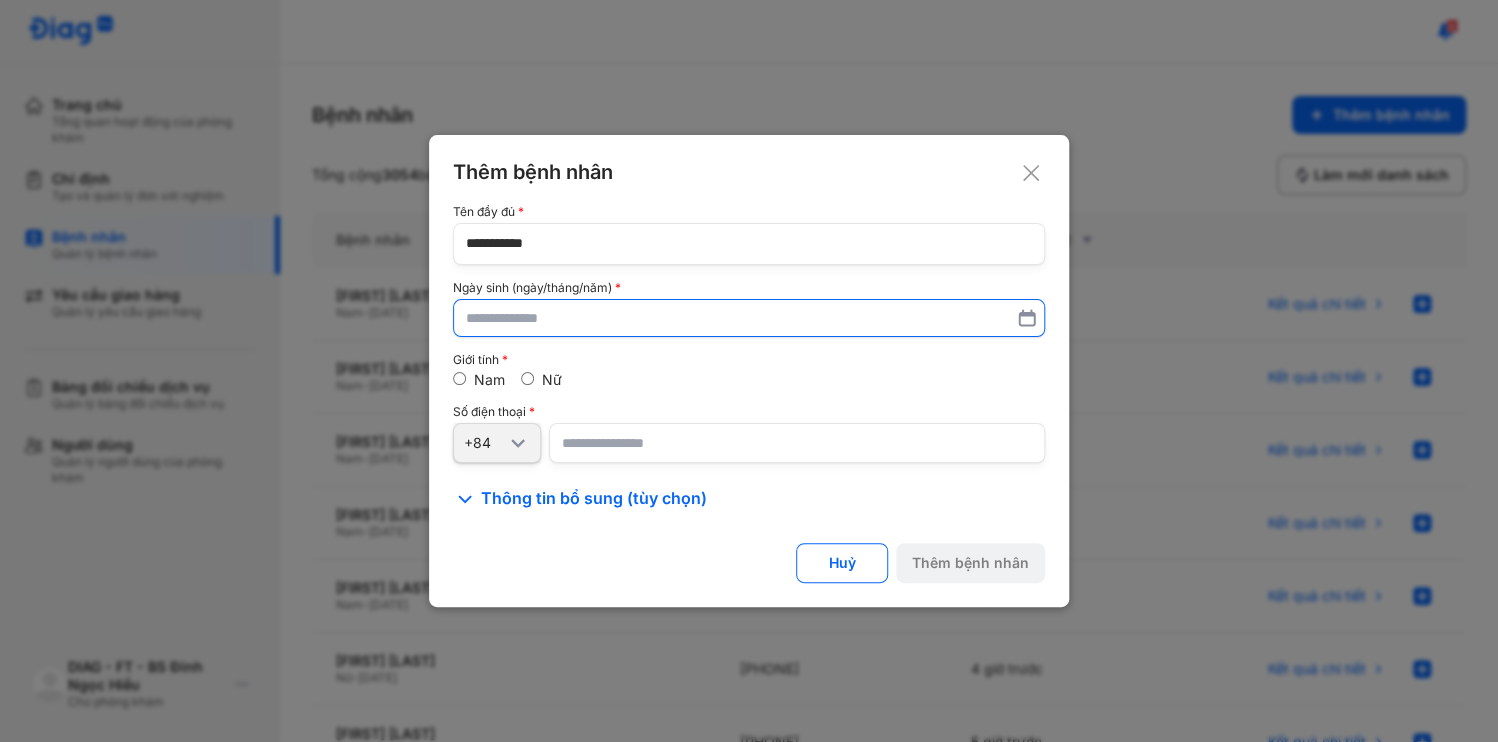 click at bounding box center [749, 318] 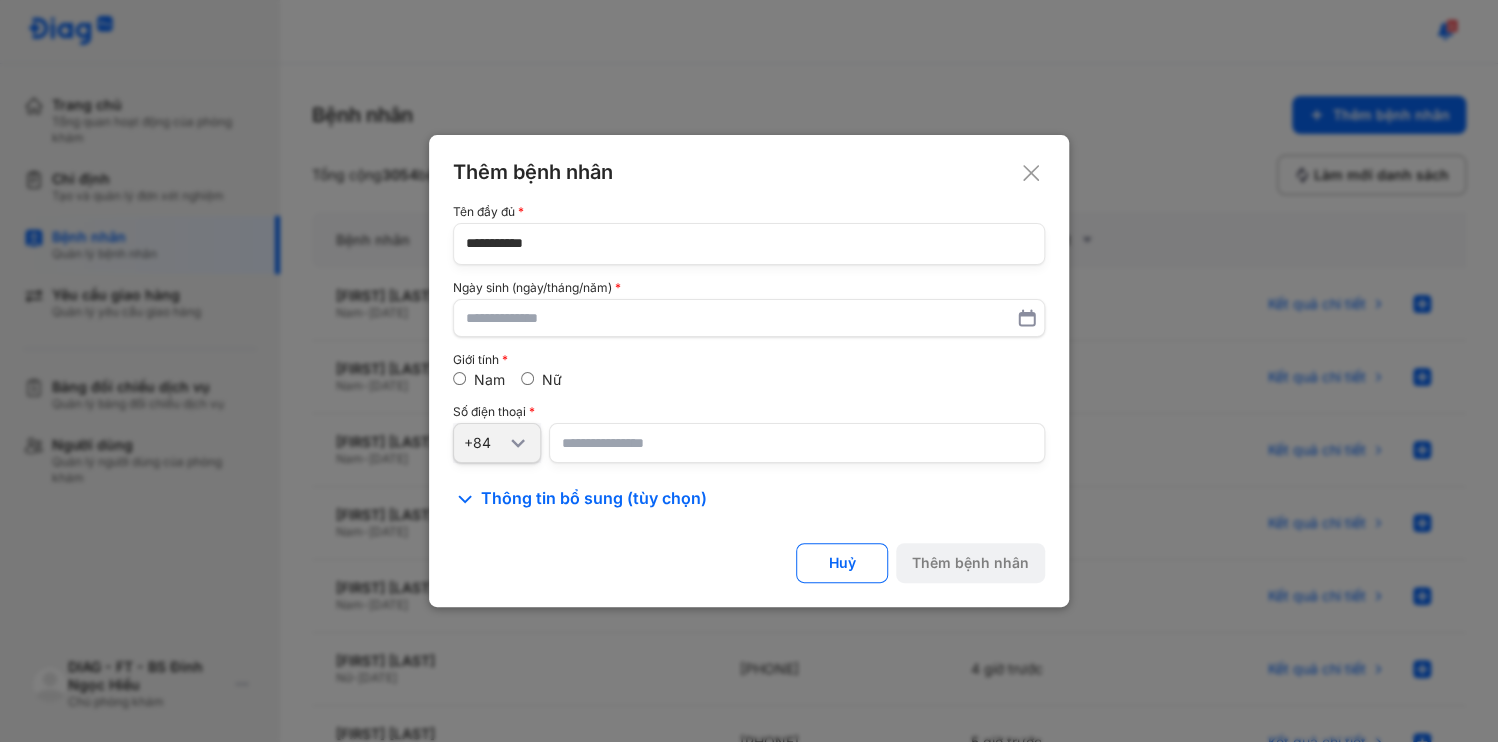paste on "**********" 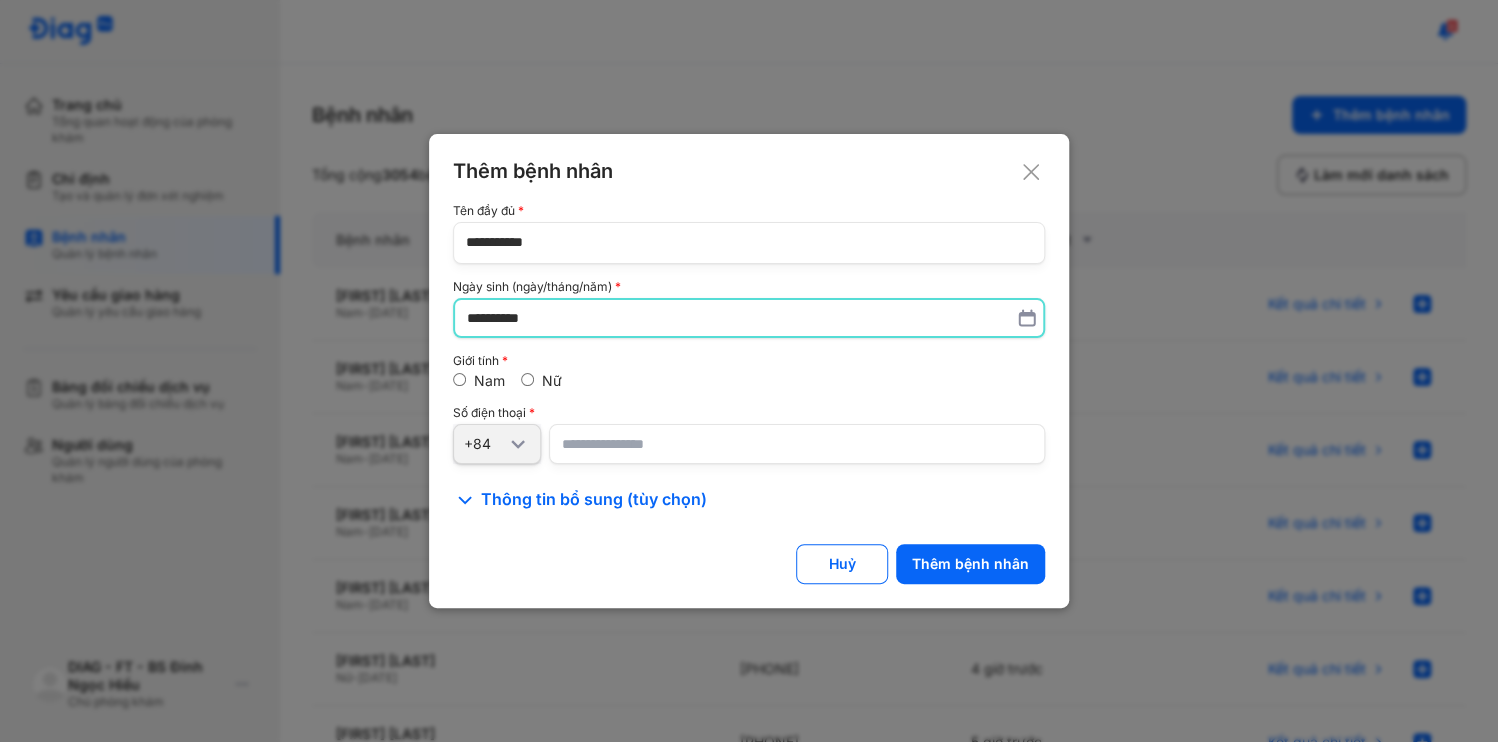 type on "**********" 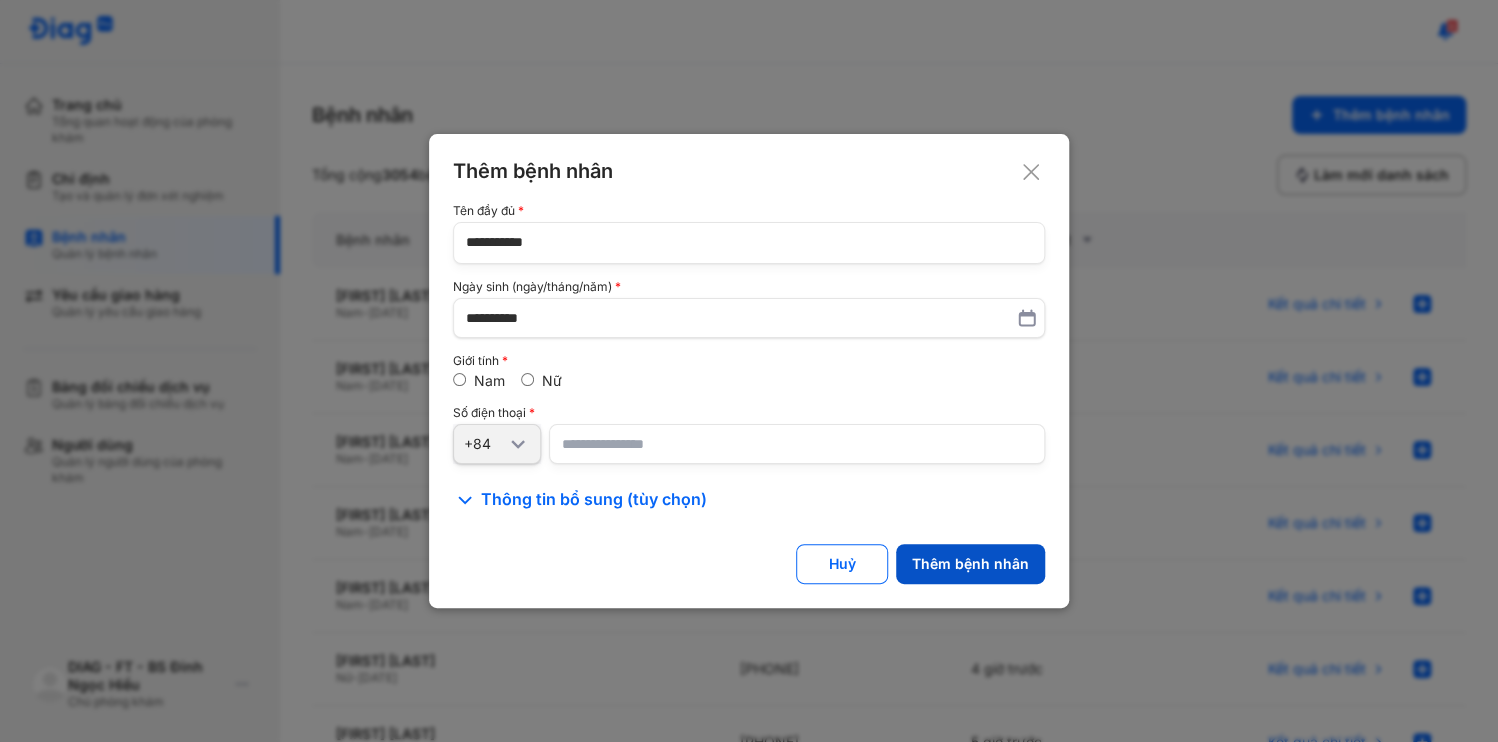 click on "Thêm bệnh nhân" 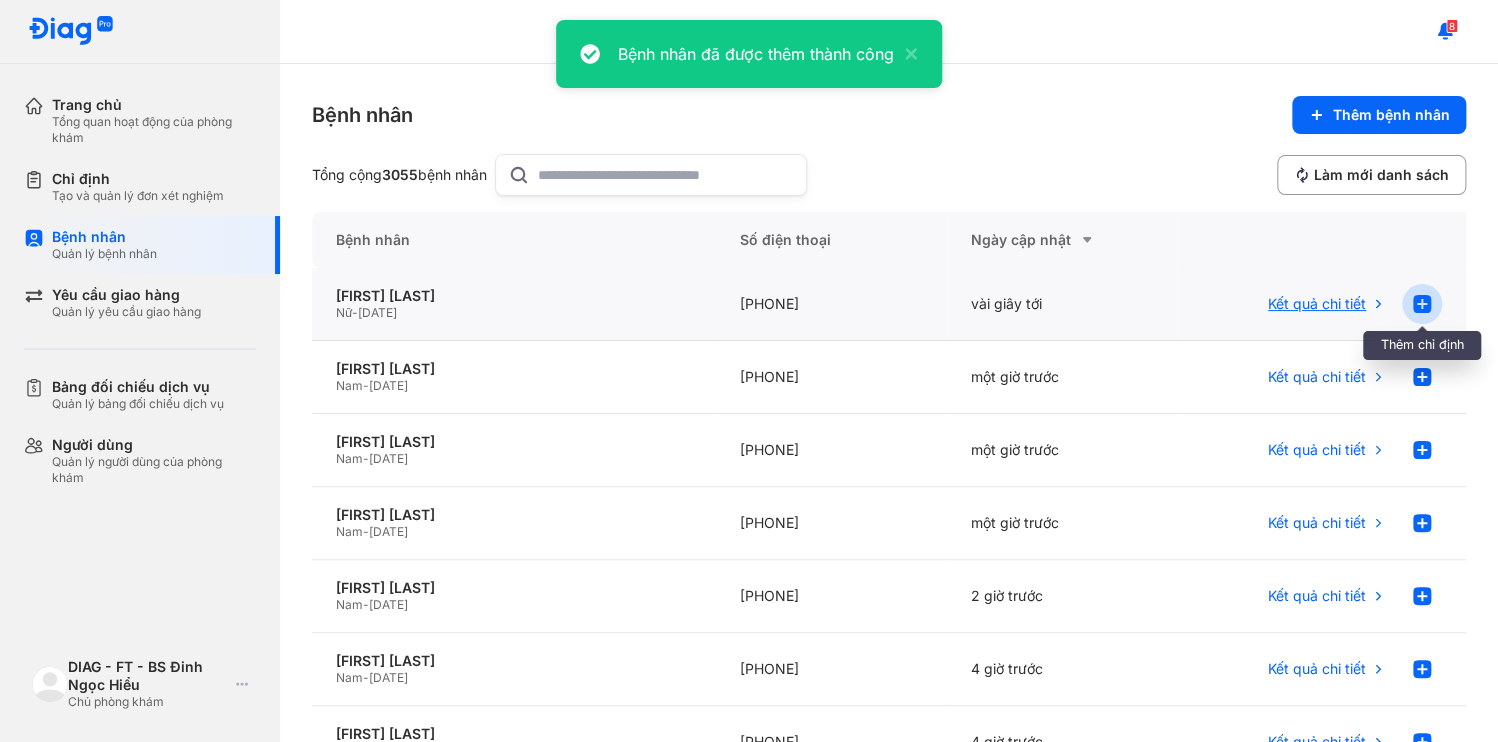click 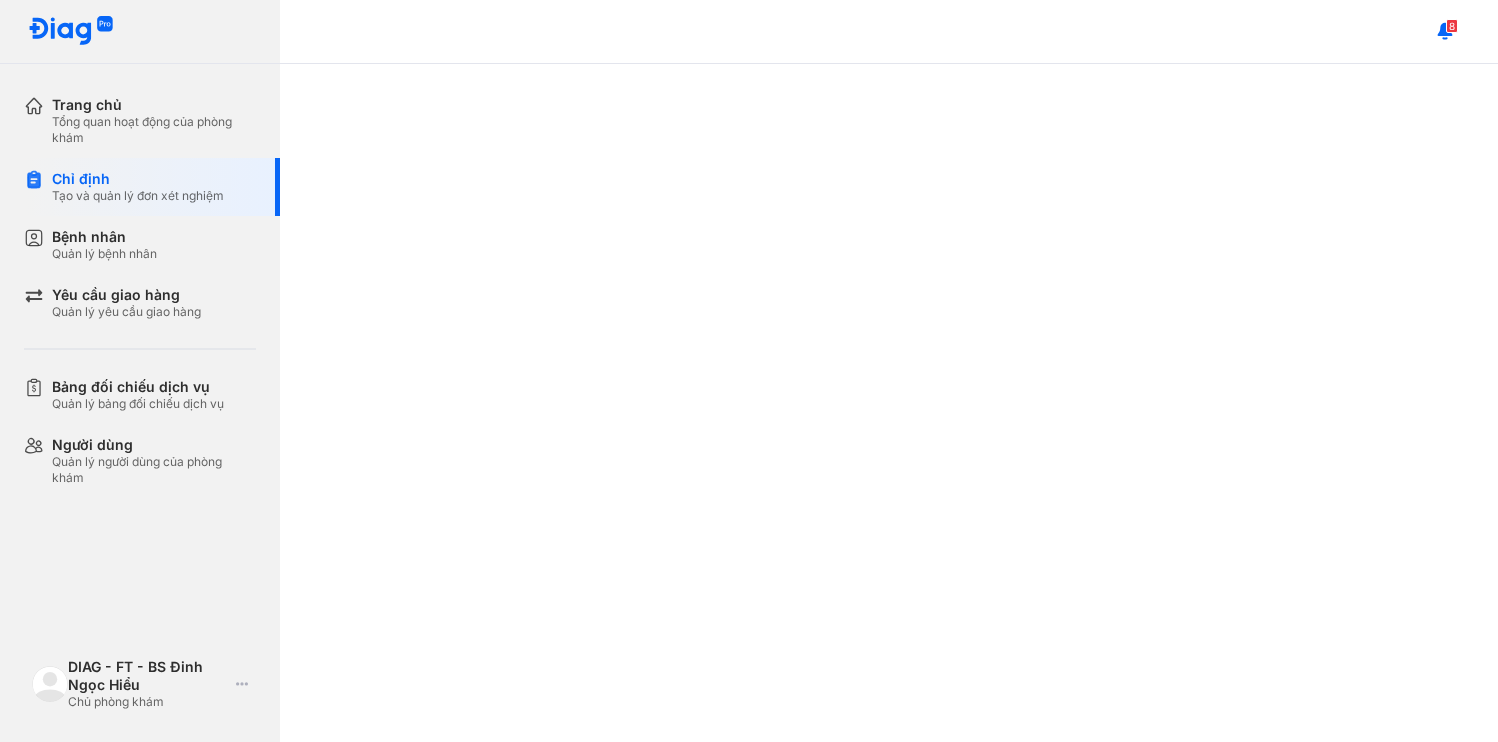 scroll, scrollTop: 0, scrollLeft: 0, axis: both 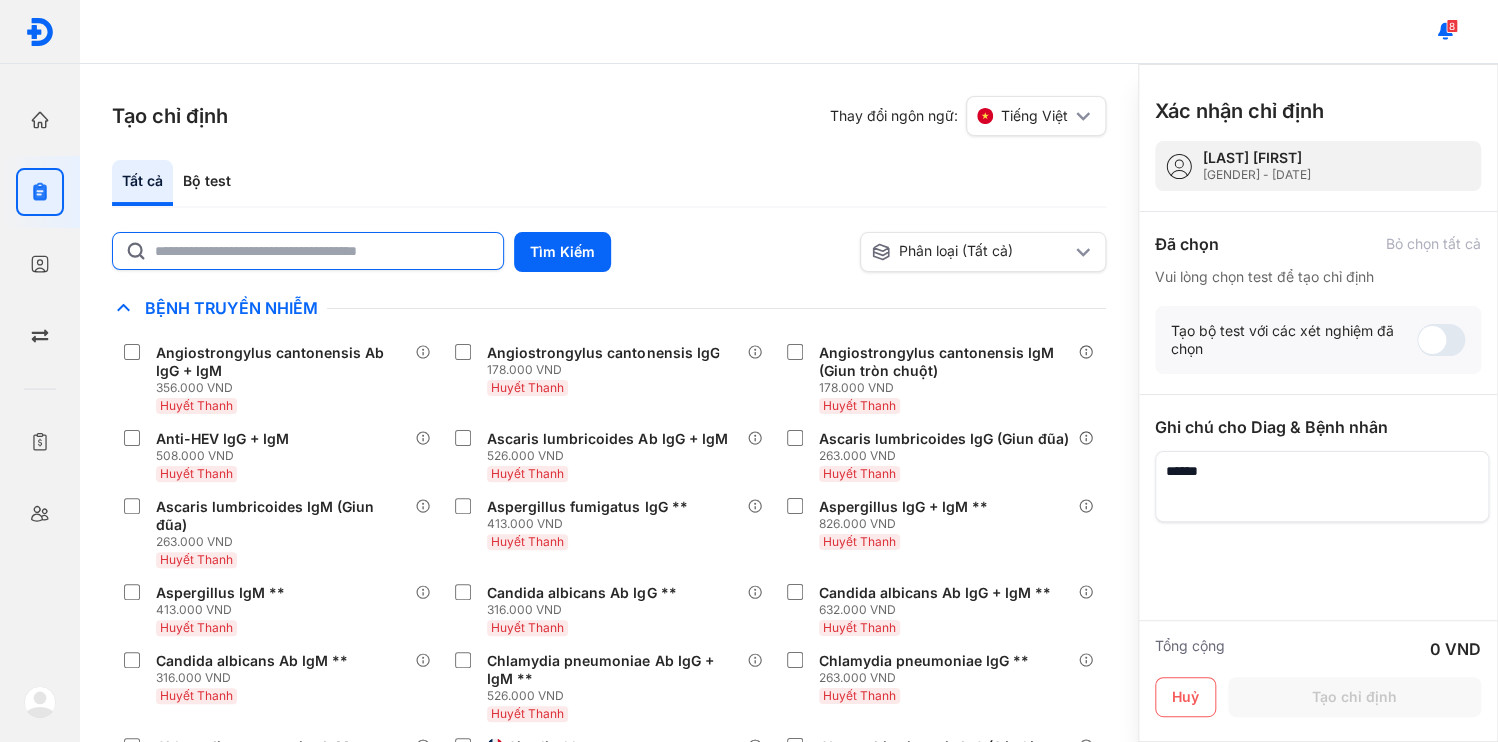 click 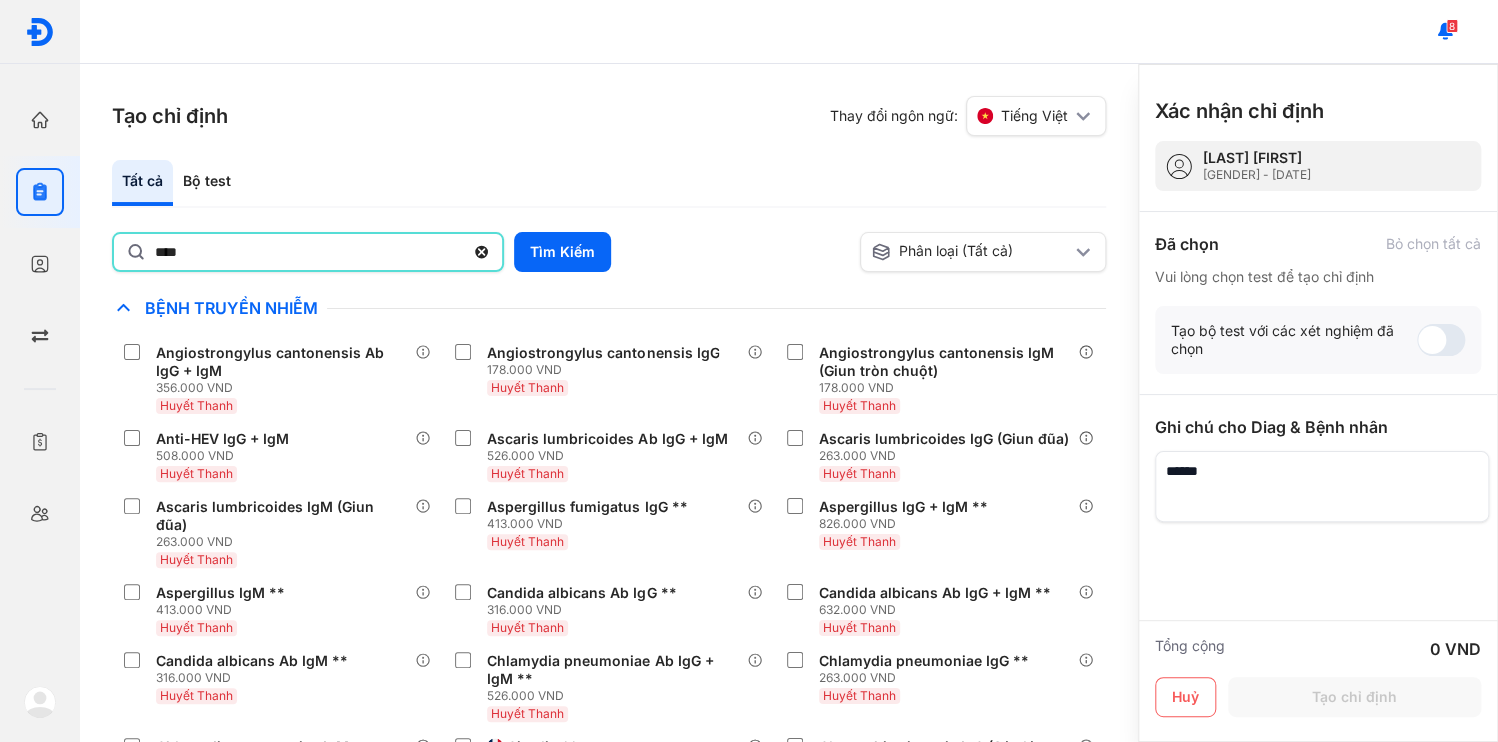 type on "****" 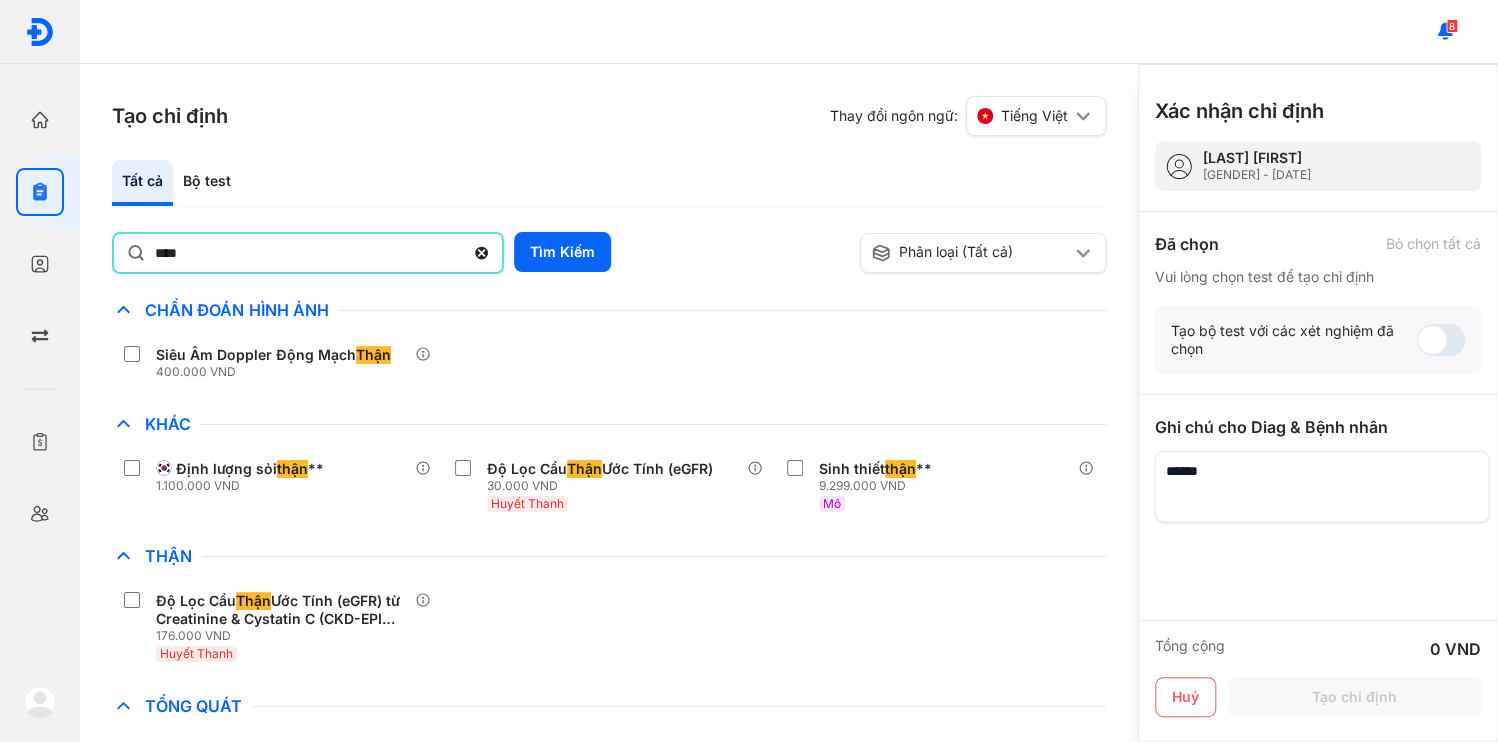 click on "Độ Lọc Cầu  Thận  Ước Tính (eGFR) từ Creatinine & Cystatin C (CKD-EPI 2021) 176.000 VND Huyết Thanh" at bounding box center [609, 627] 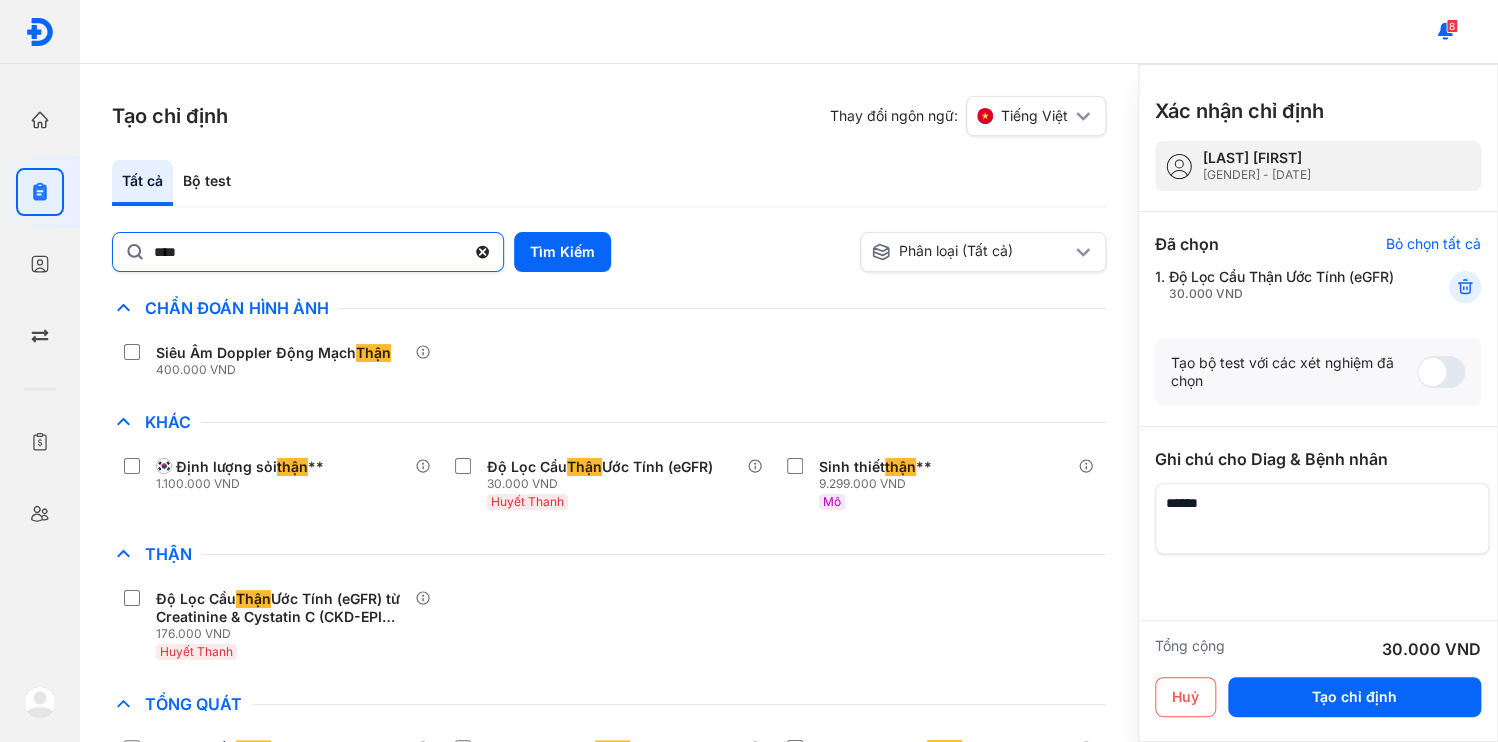 click 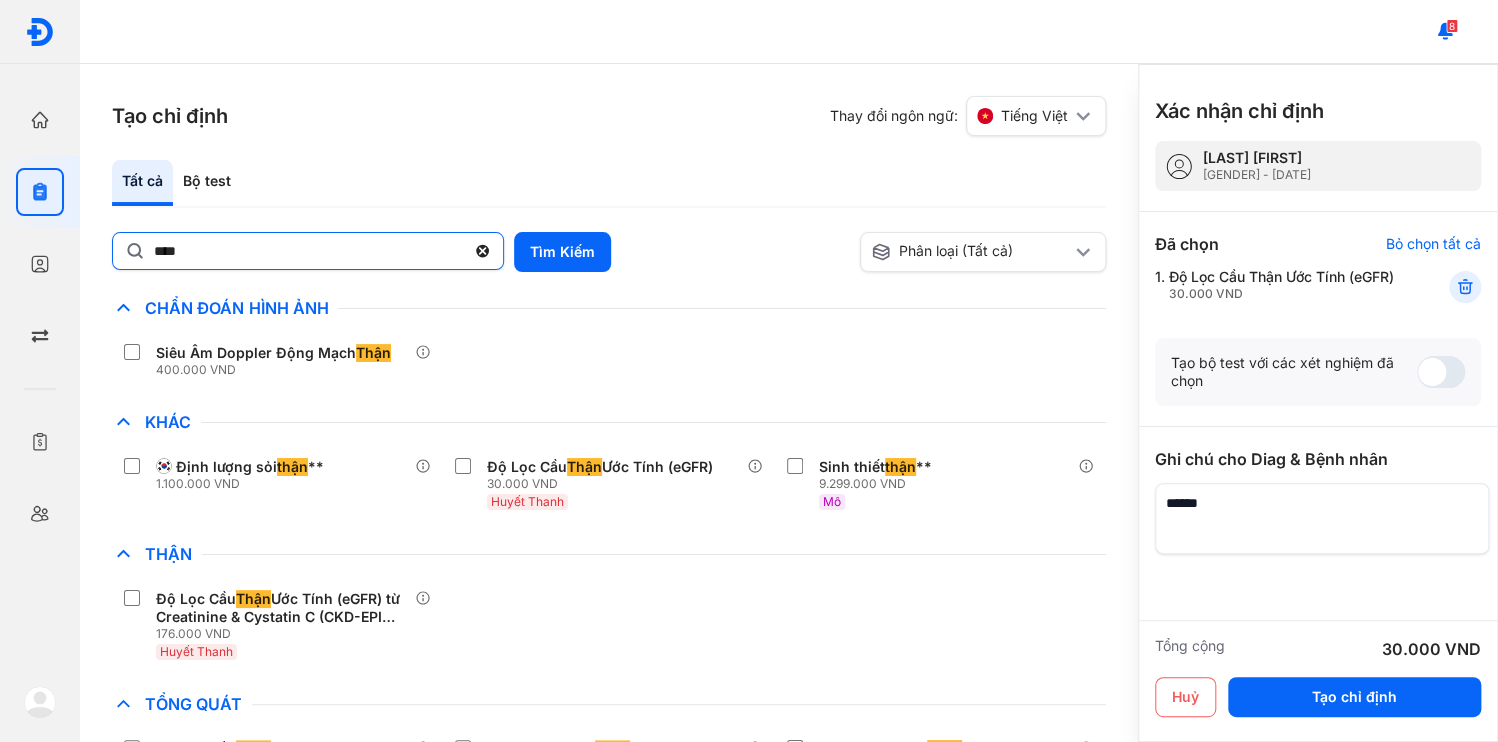 click on "****" 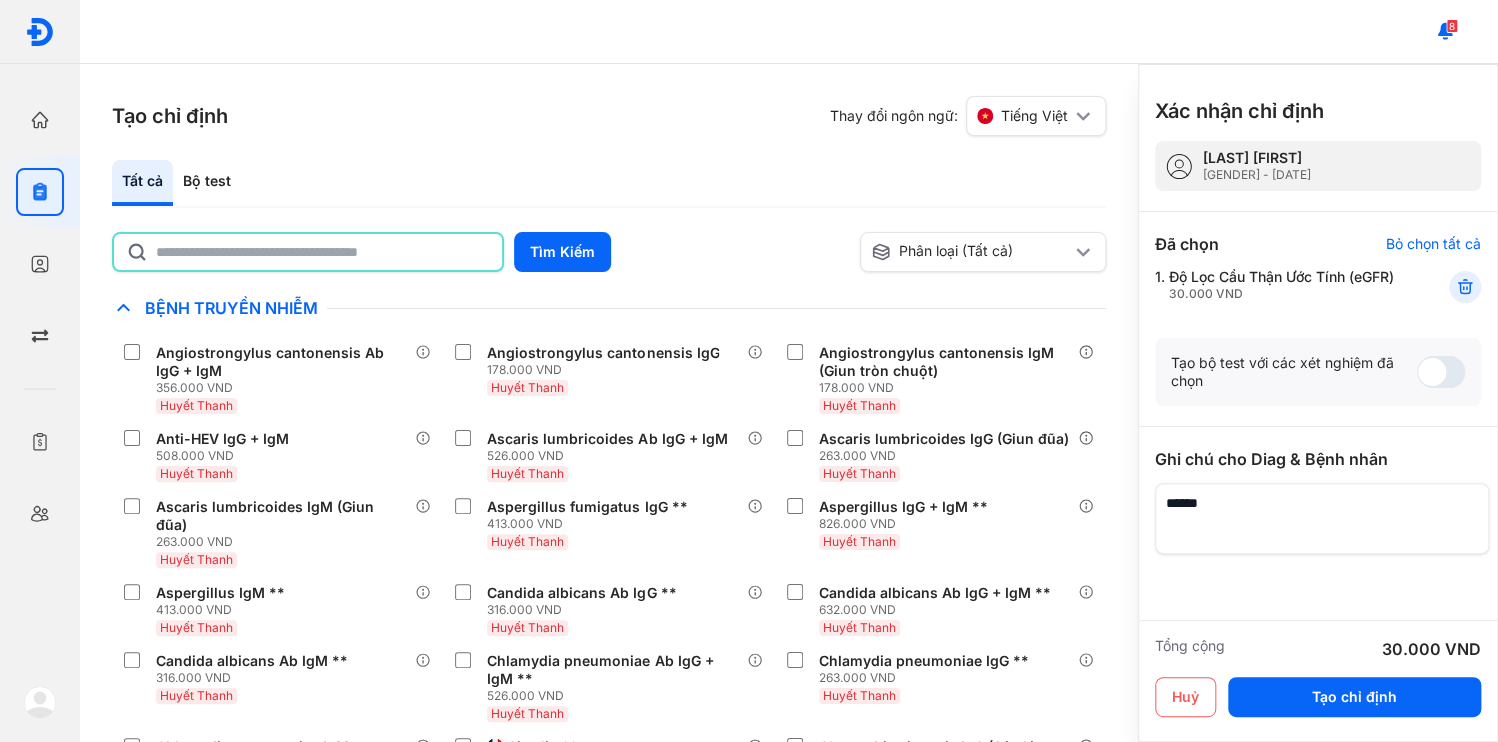 click 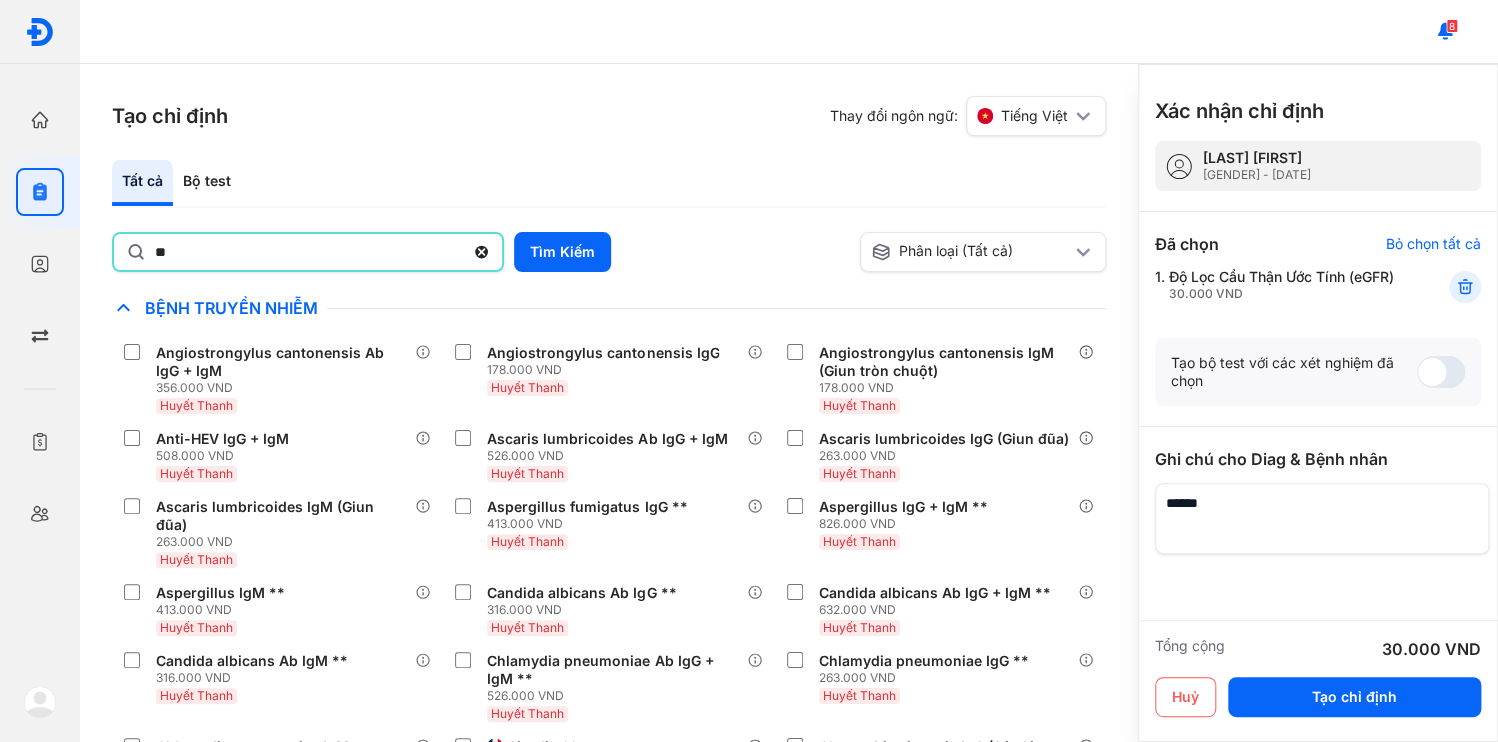 type on "*" 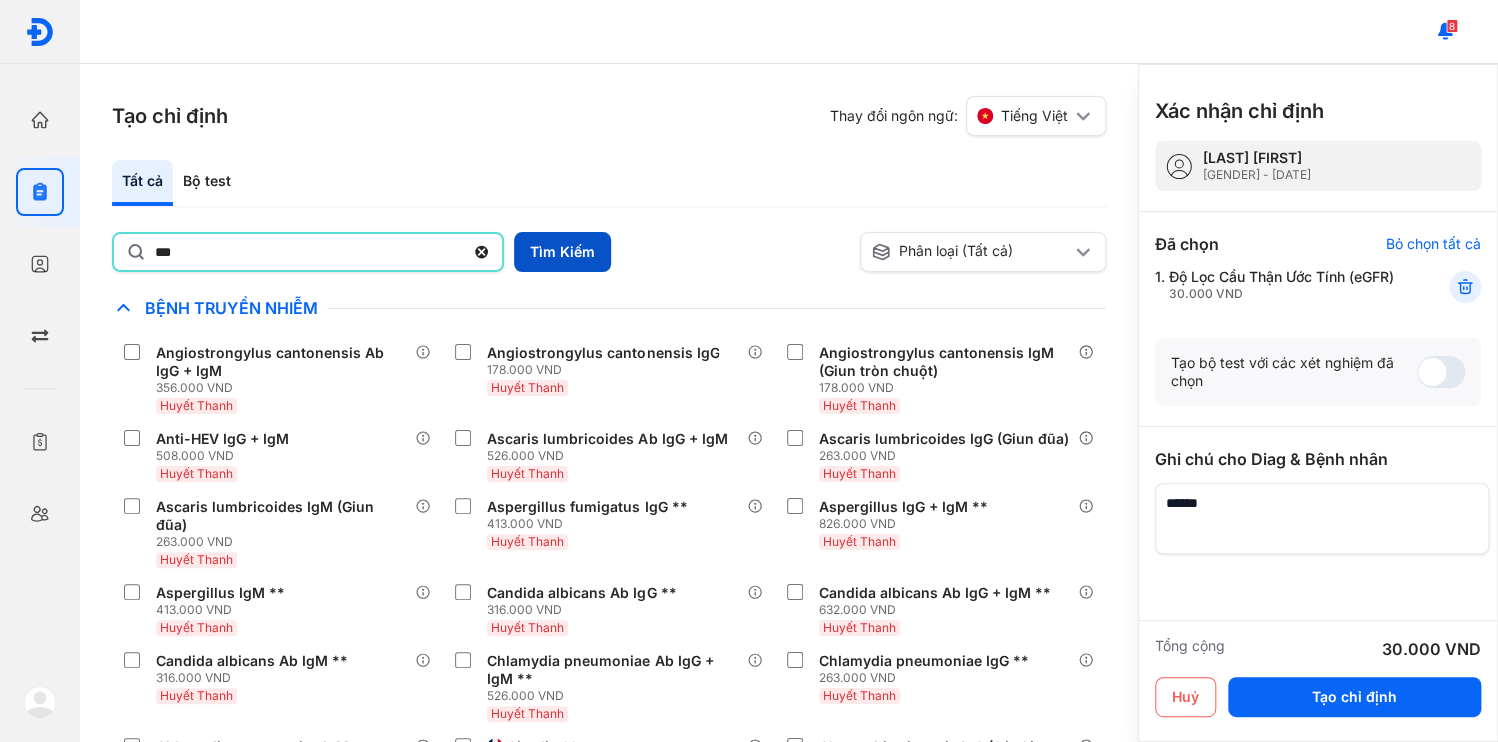type on "***" 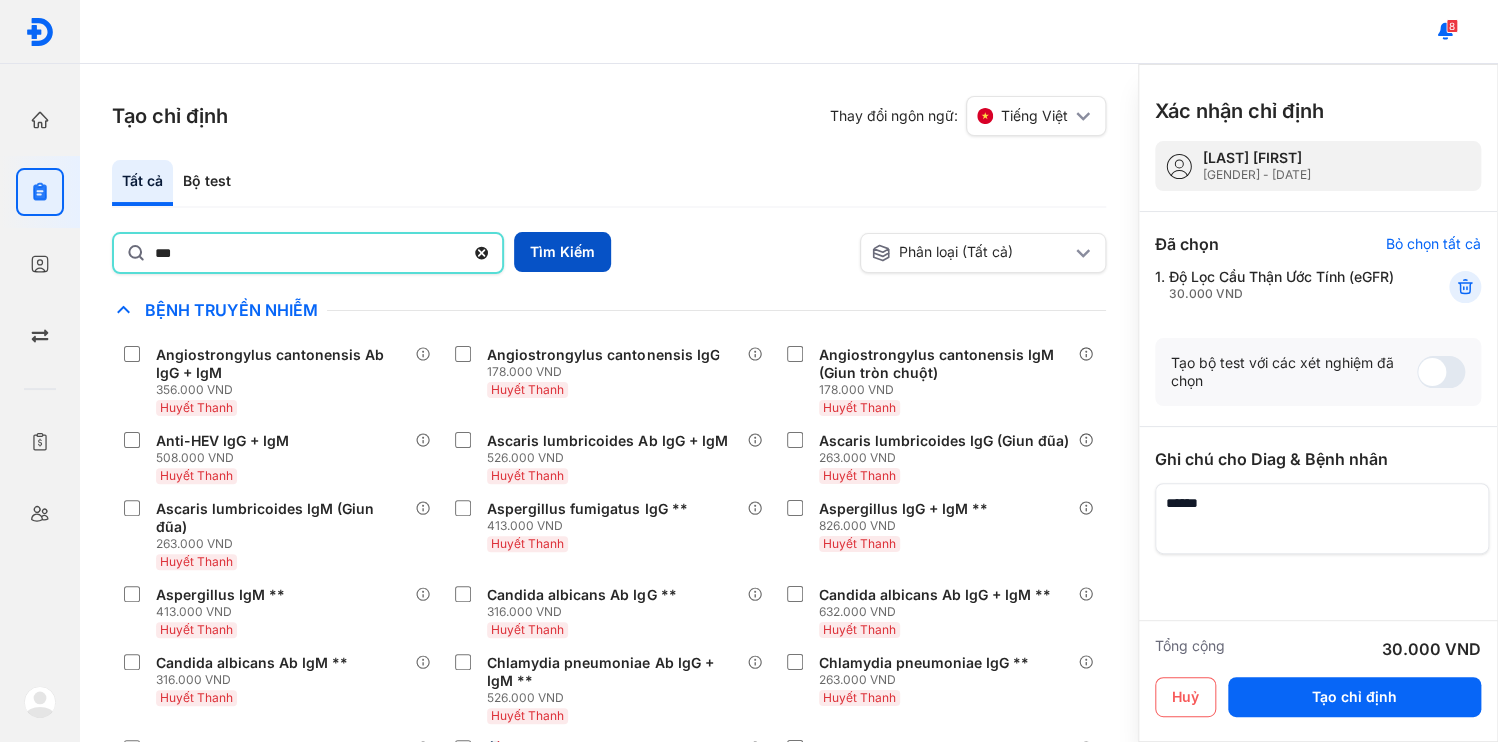 click on "Tìm Kiếm" at bounding box center (562, 252) 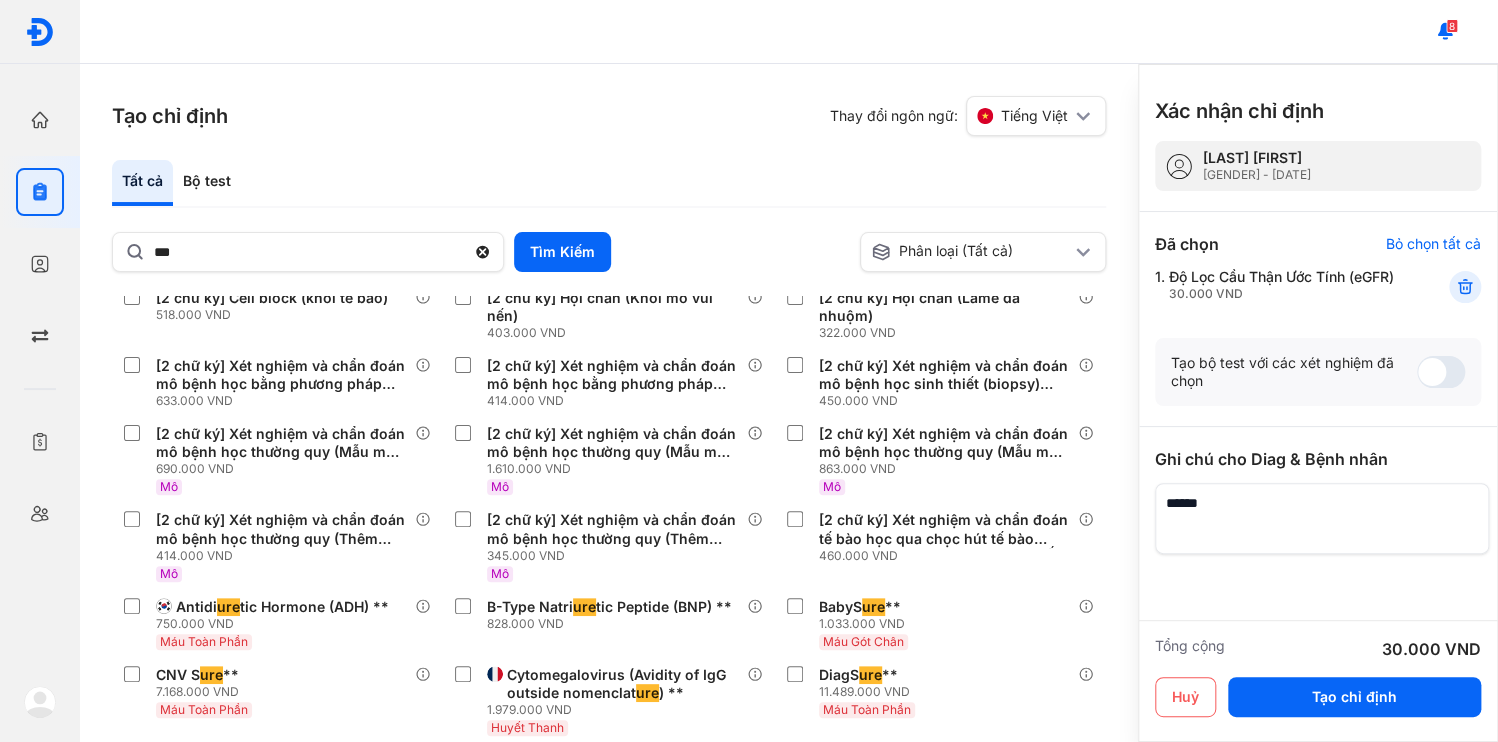 scroll, scrollTop: 320, scrollLeft: 0, axis: vertical 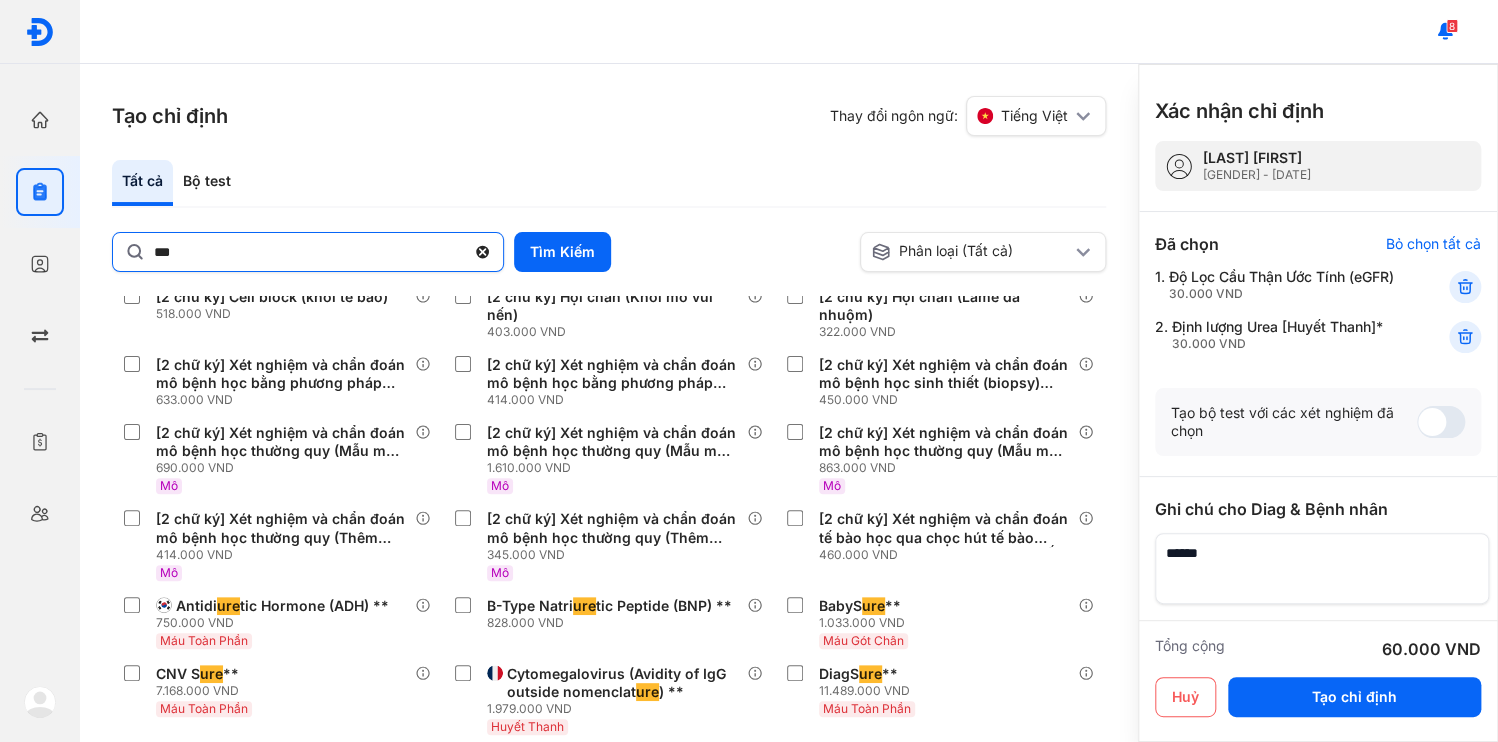 click 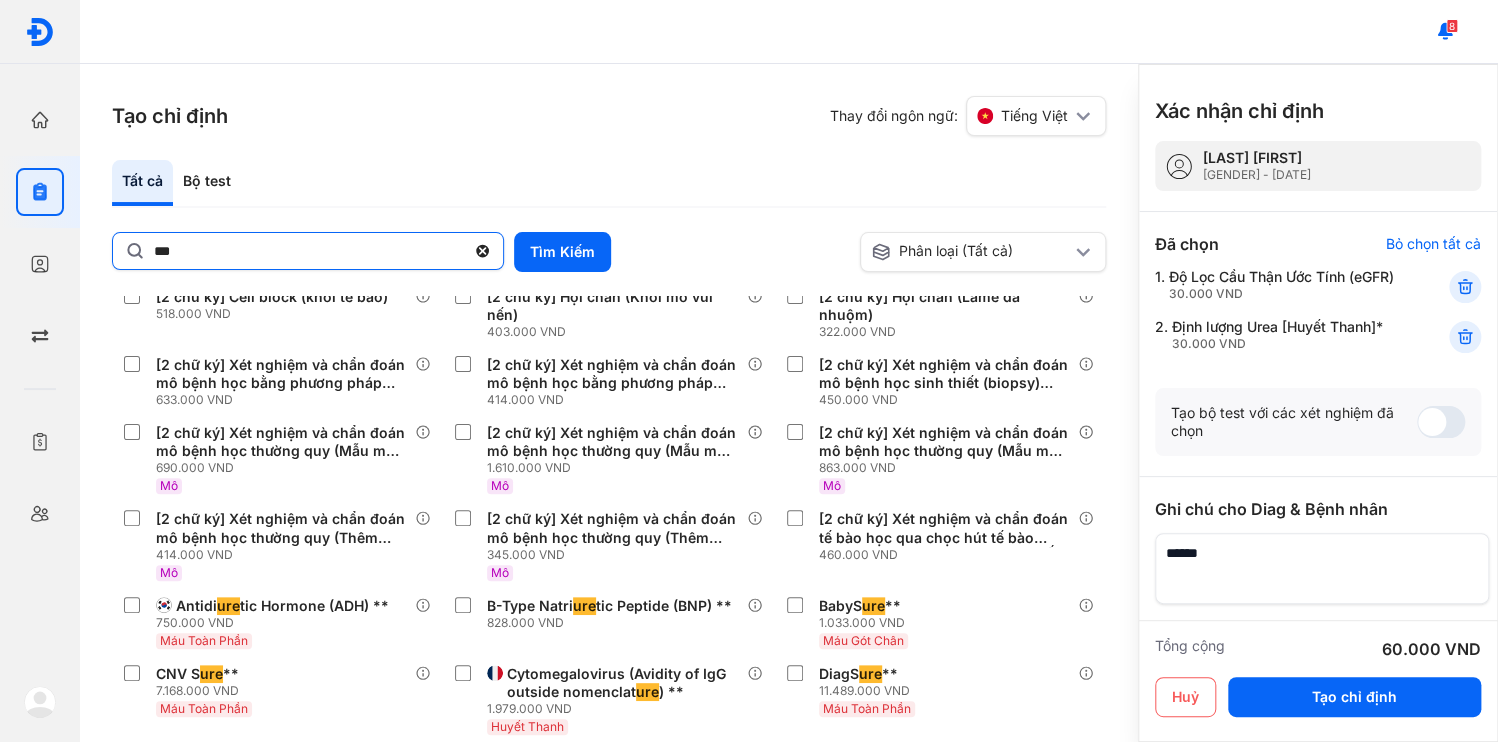 click on "***" 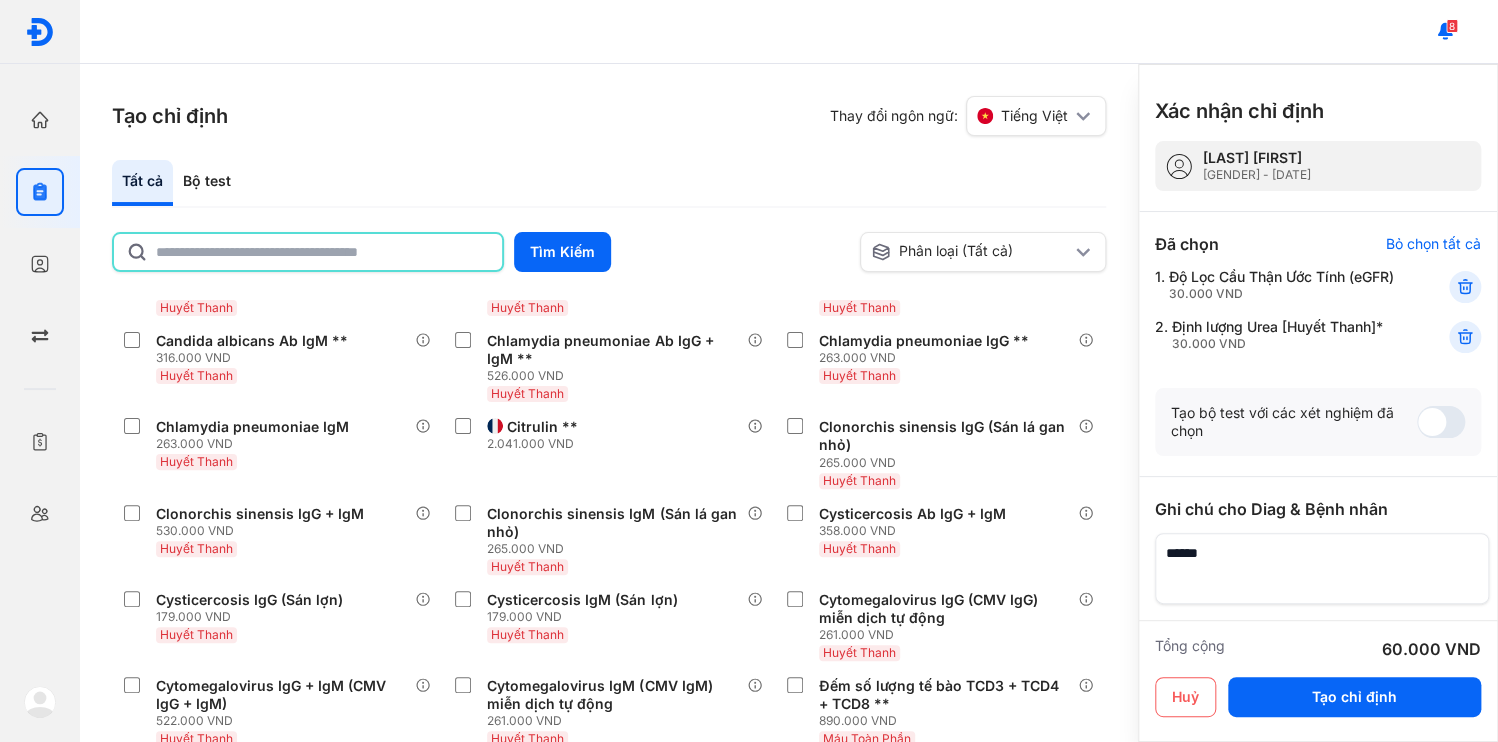 click 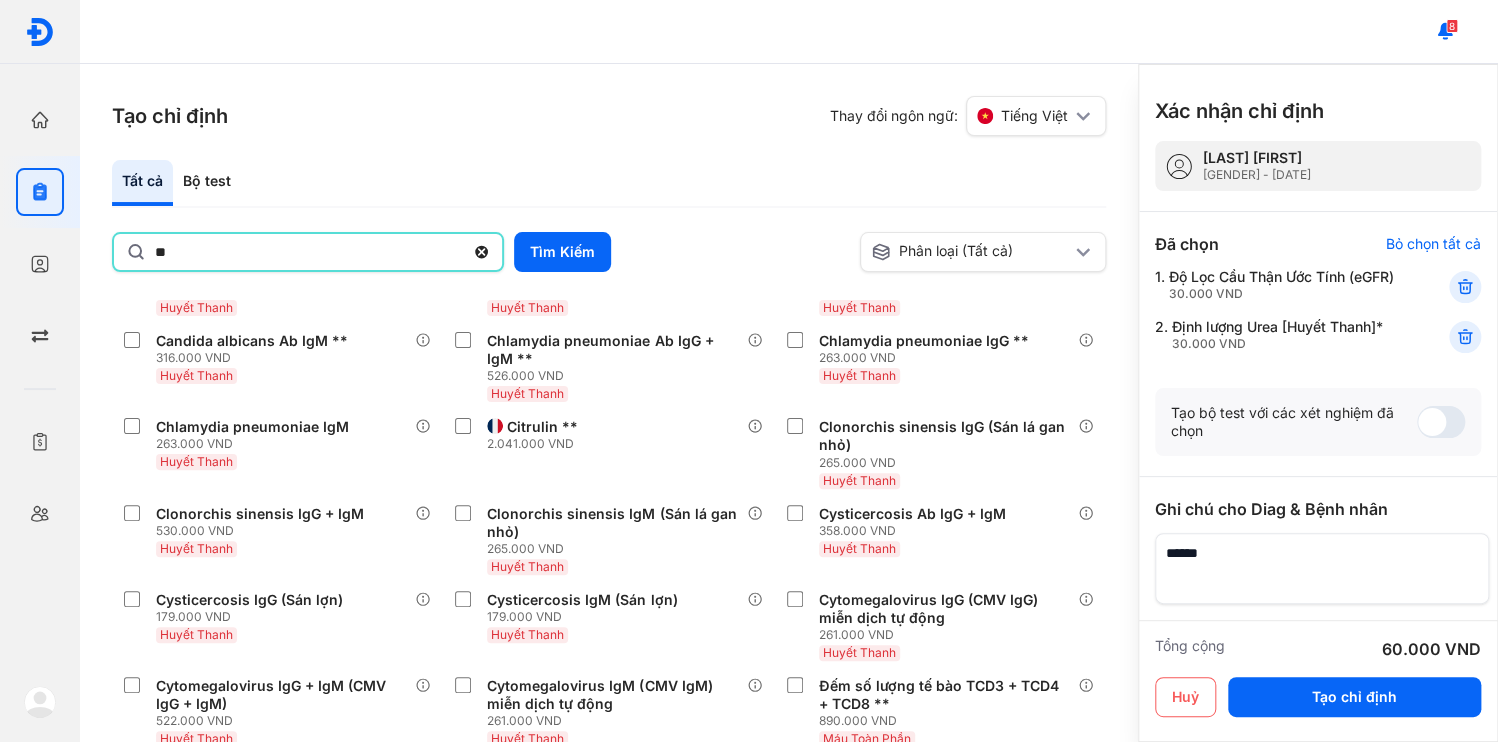 type on "*" 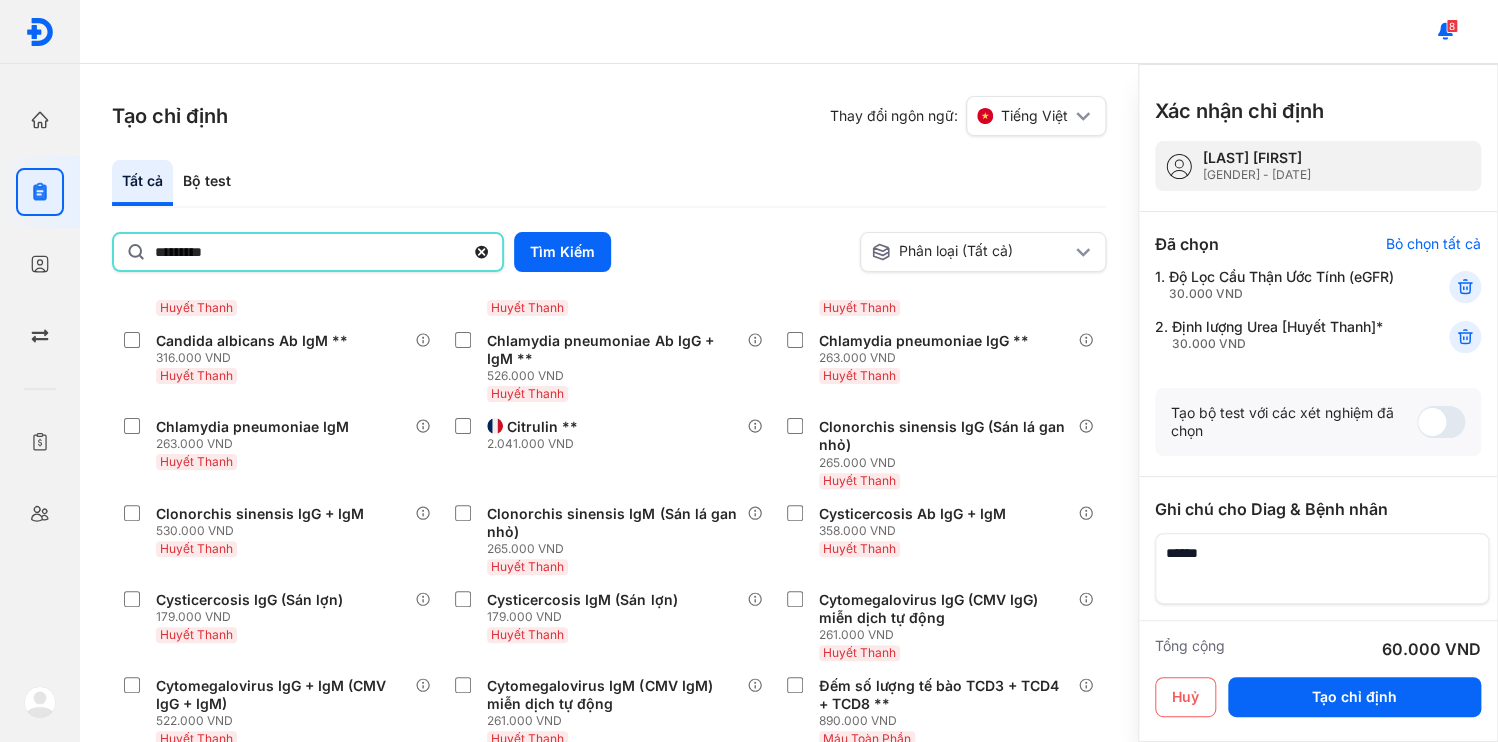 type on "*********" 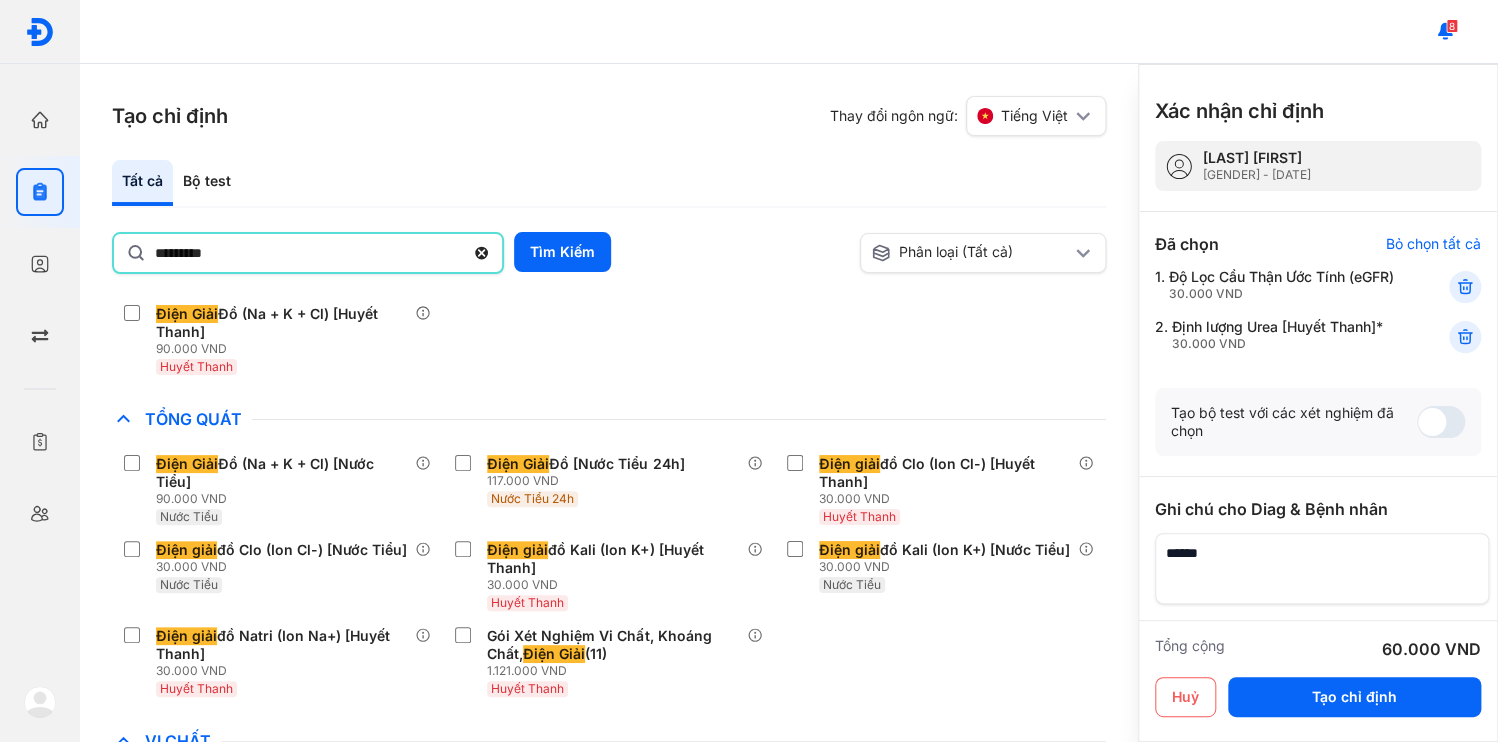 click on "Điện Giải  Đồ (Na + K + Cl) [Huyết Thanh] 90.000 VND Huyết Thanh" at bounding box center (609, 340) 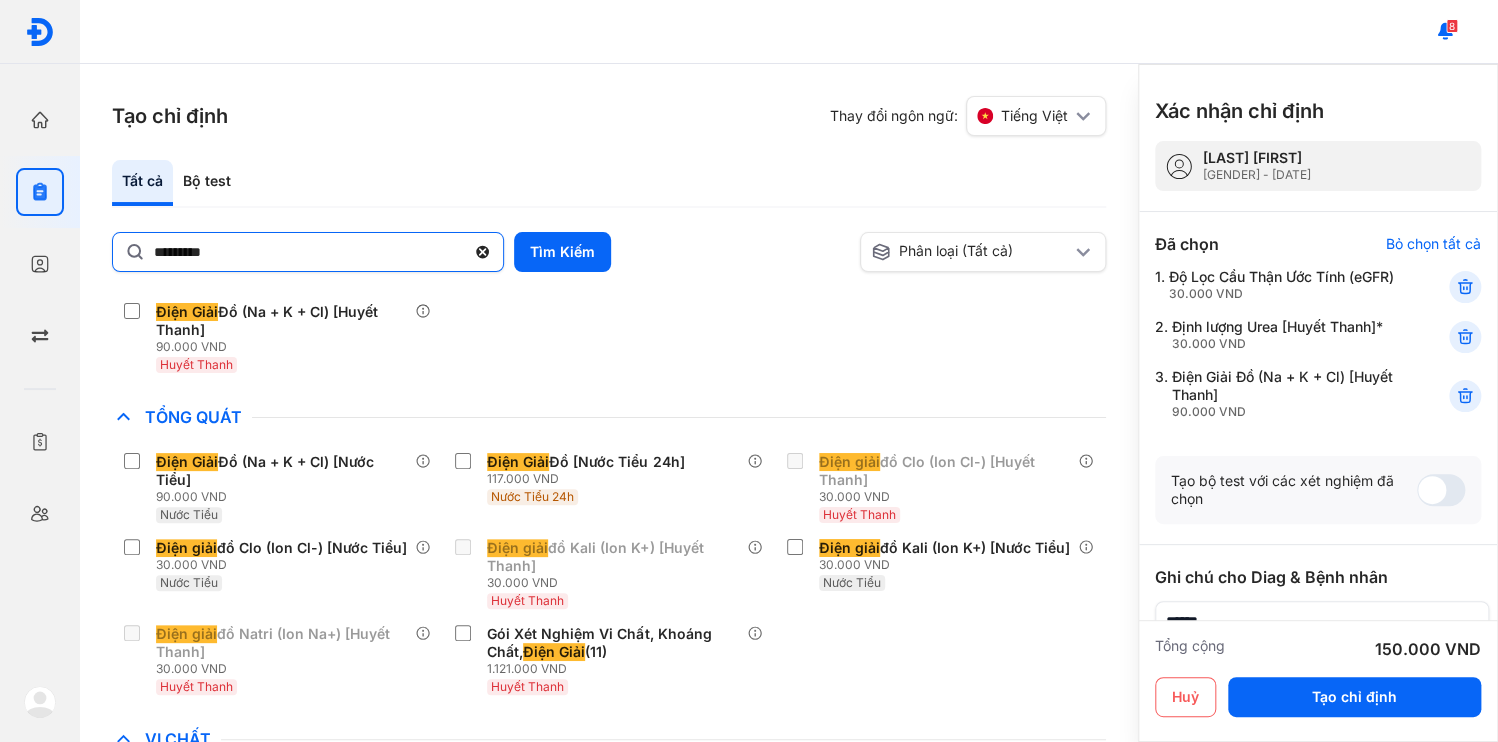 click 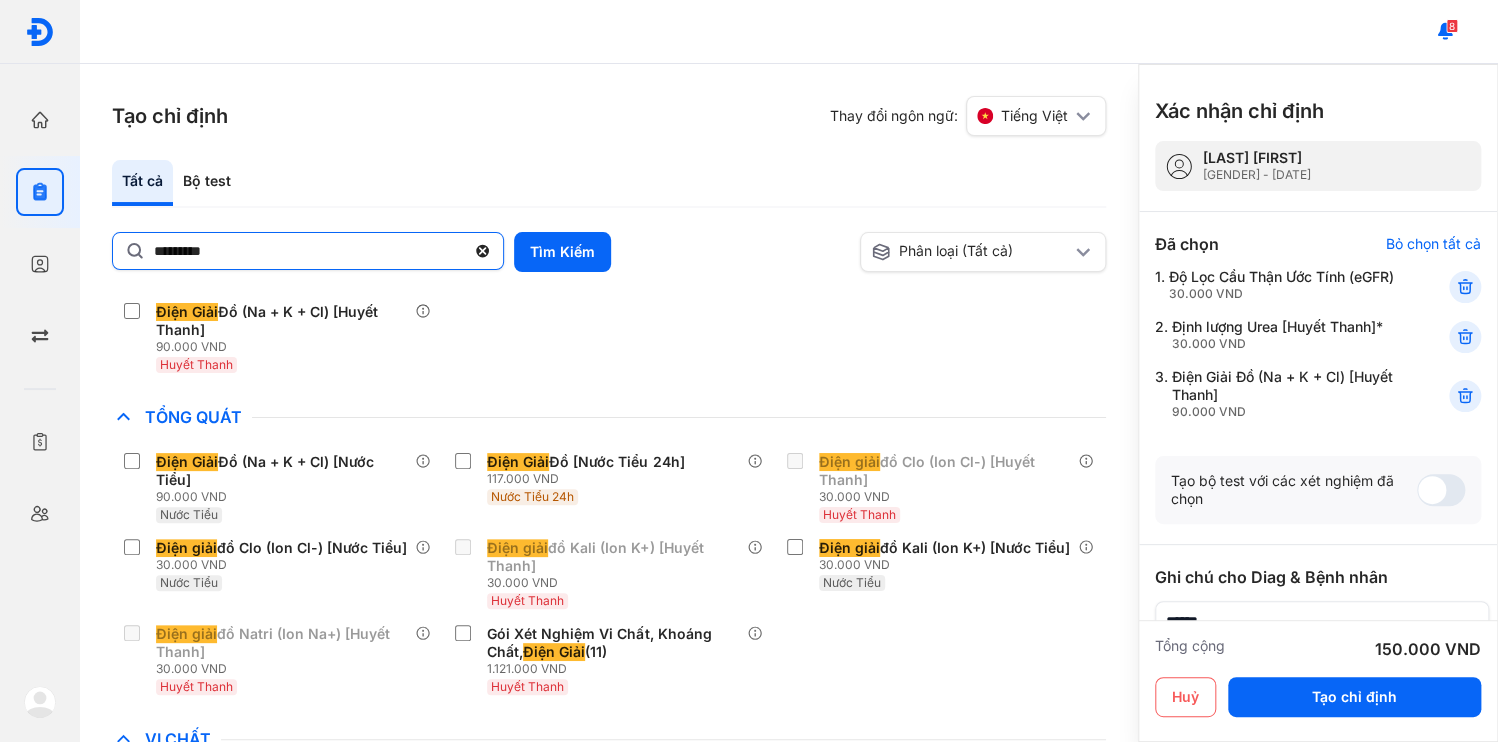 click on "*********" 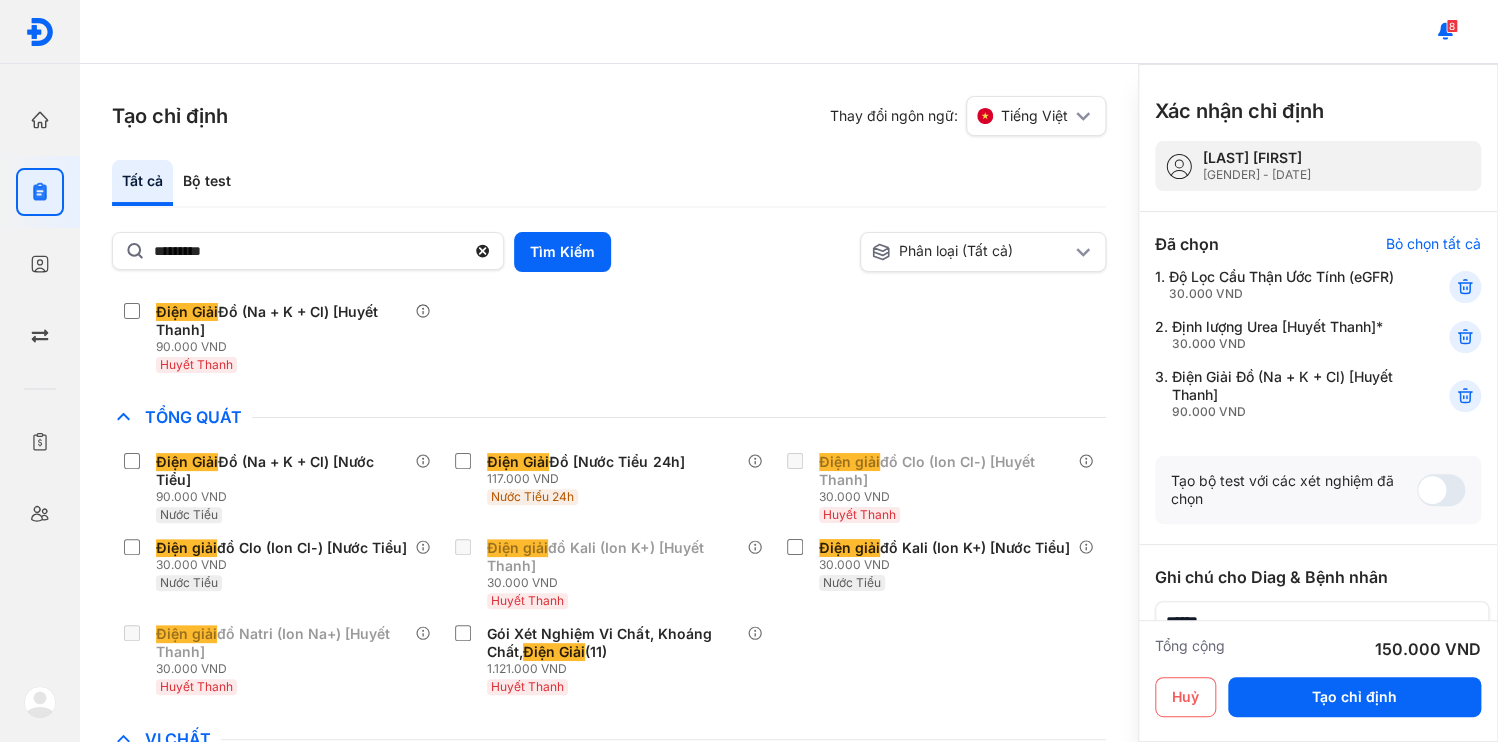 type 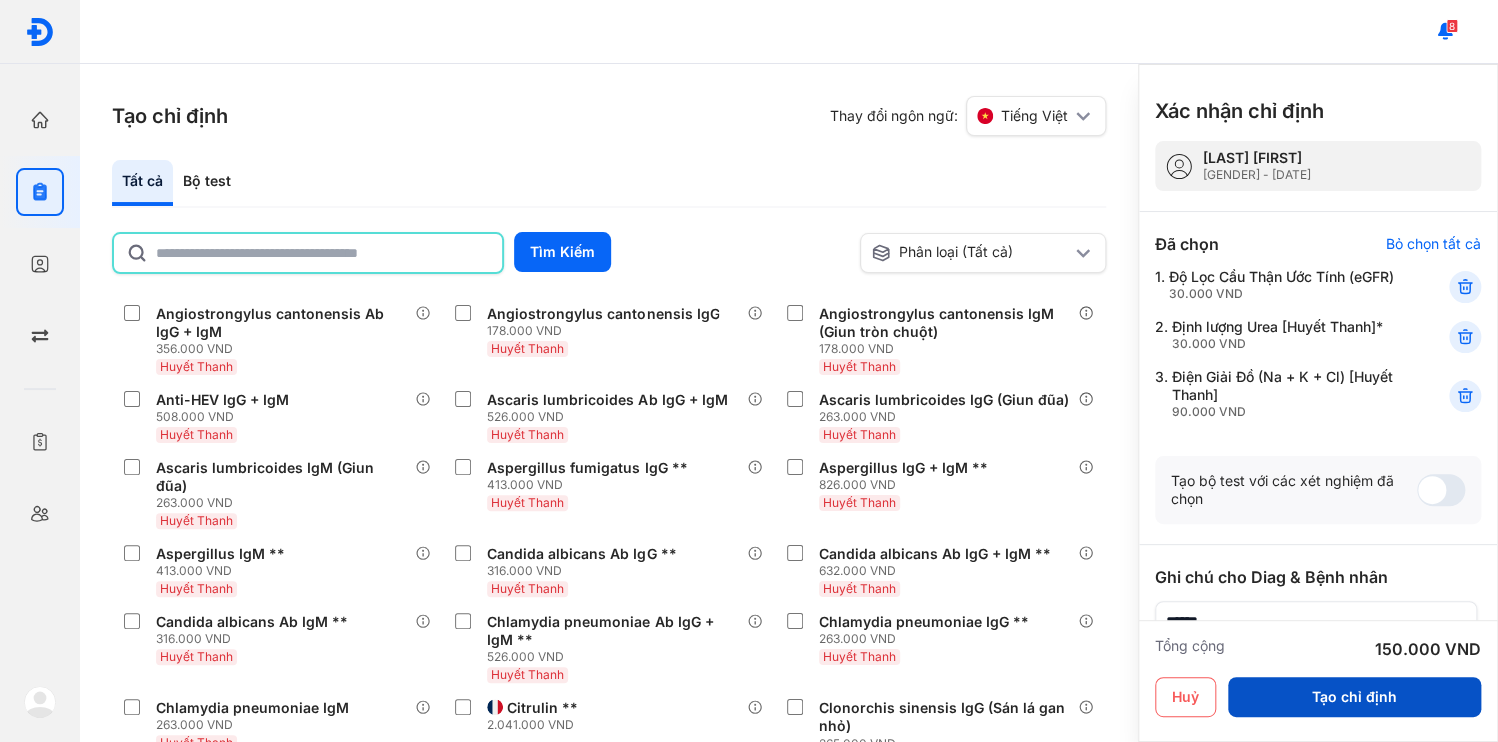 click on "Tạo chỉ định" at bounding box center [1354, 697] 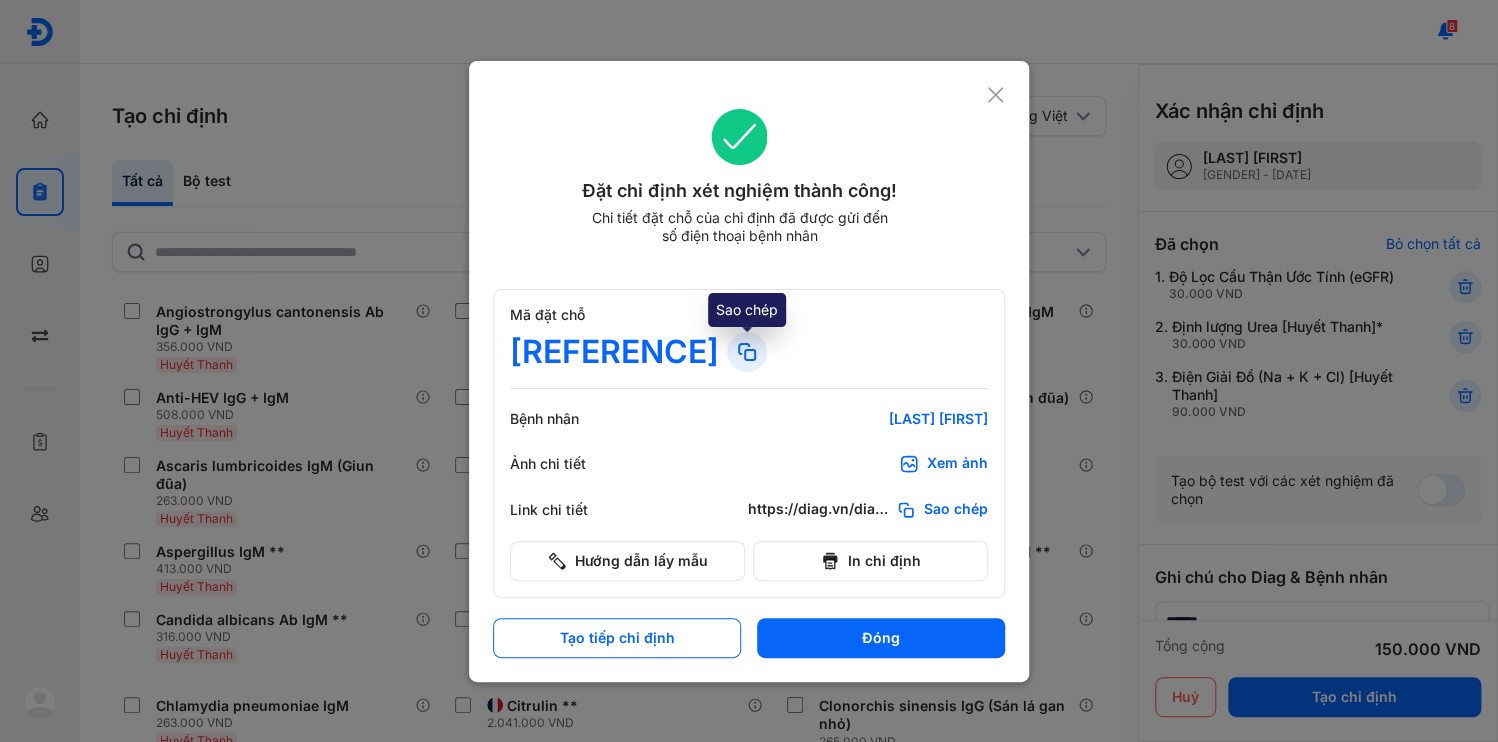 click 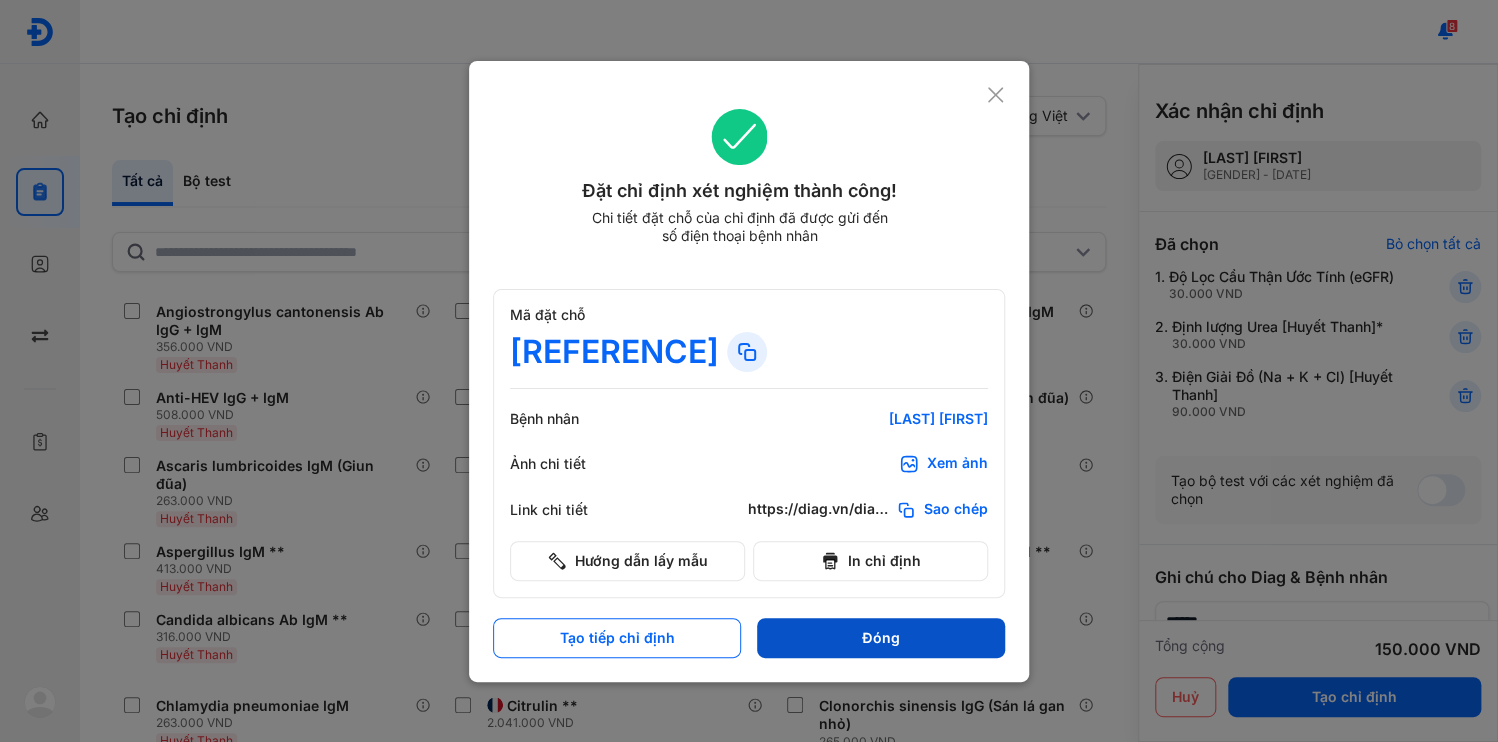 click on "Đóng" at bounding box center [881, 638] 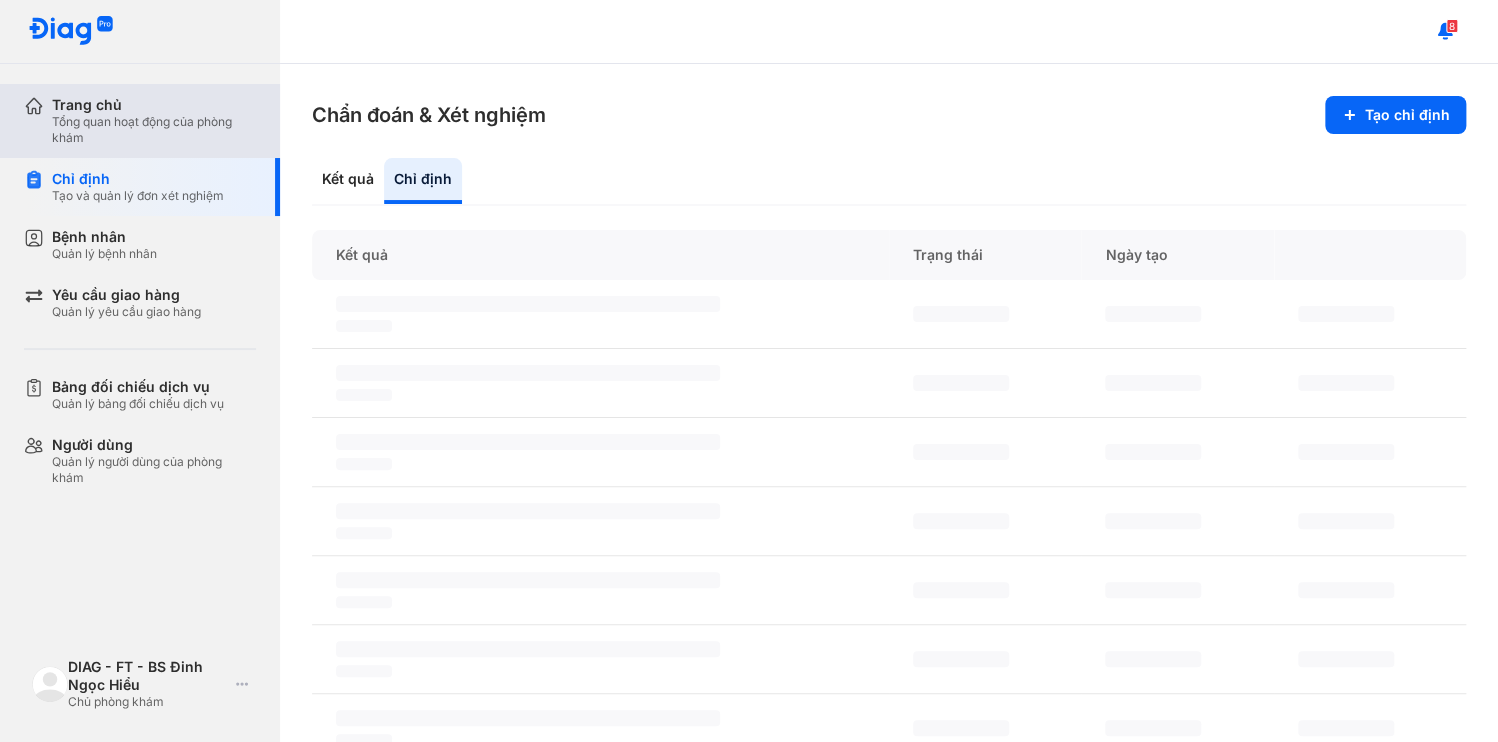 click on "Tổng quan hoạt động của phòng khám" at bounding box center [154, 130] 